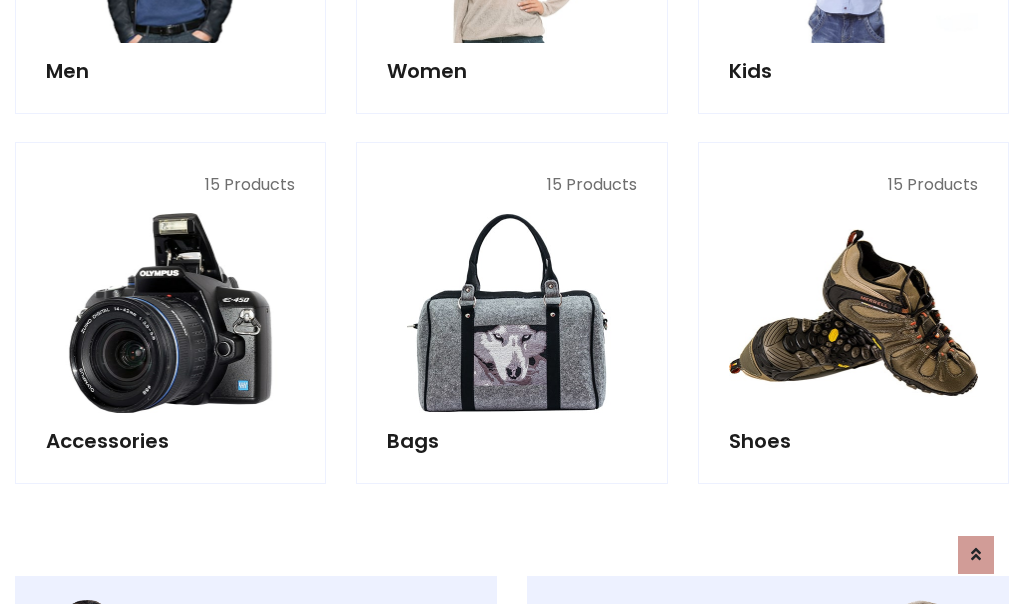 scroll, scrollTop: 853, scrollLeft: 0, axis: vertical 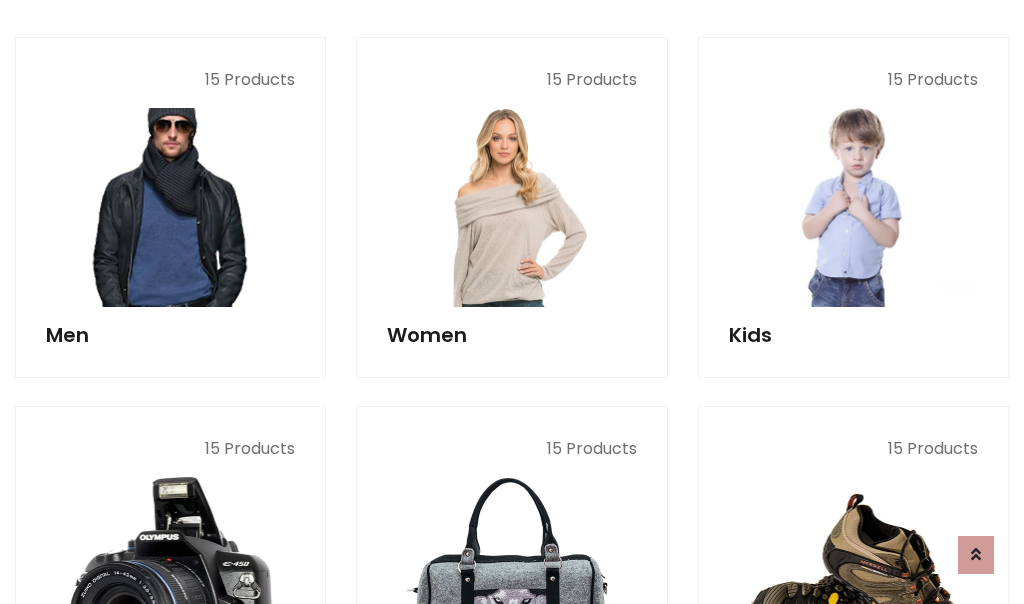 click at bounding box center (170, 207) 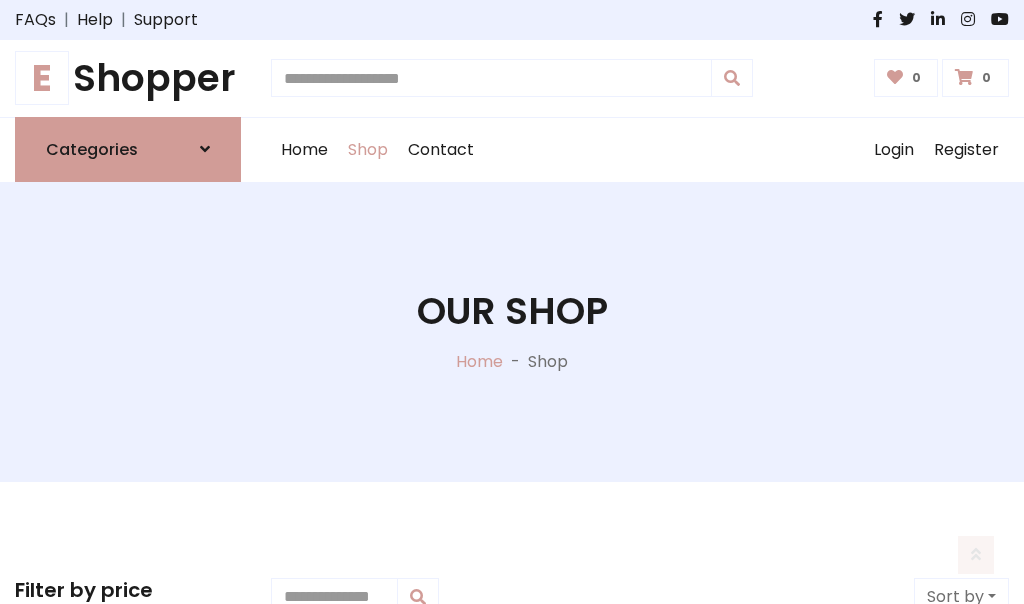 scroll, scrollTop: 807, scrollLeft: 0, axis: vertical 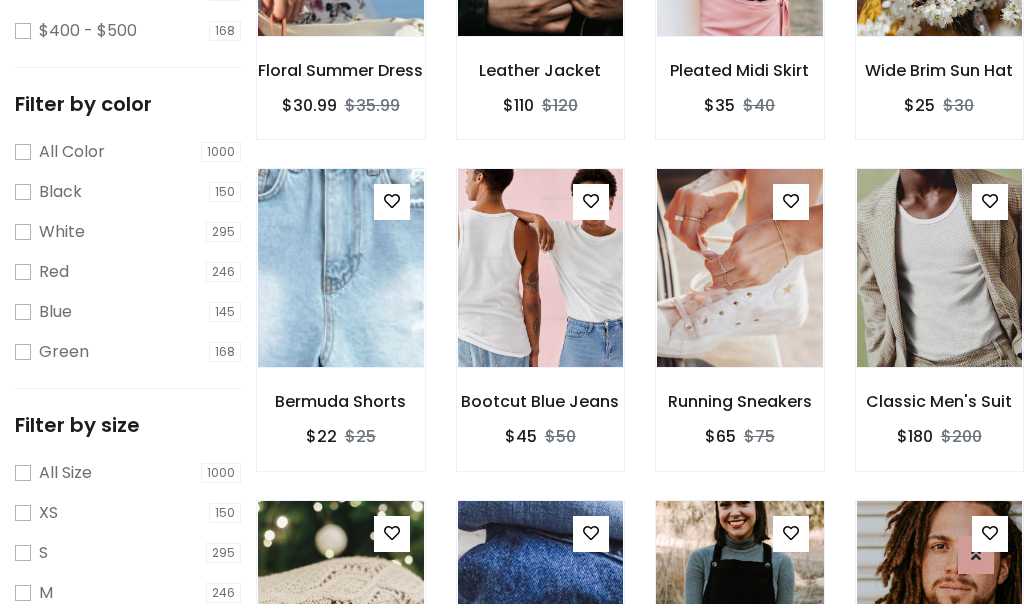 click at bounding box center (739, 600) 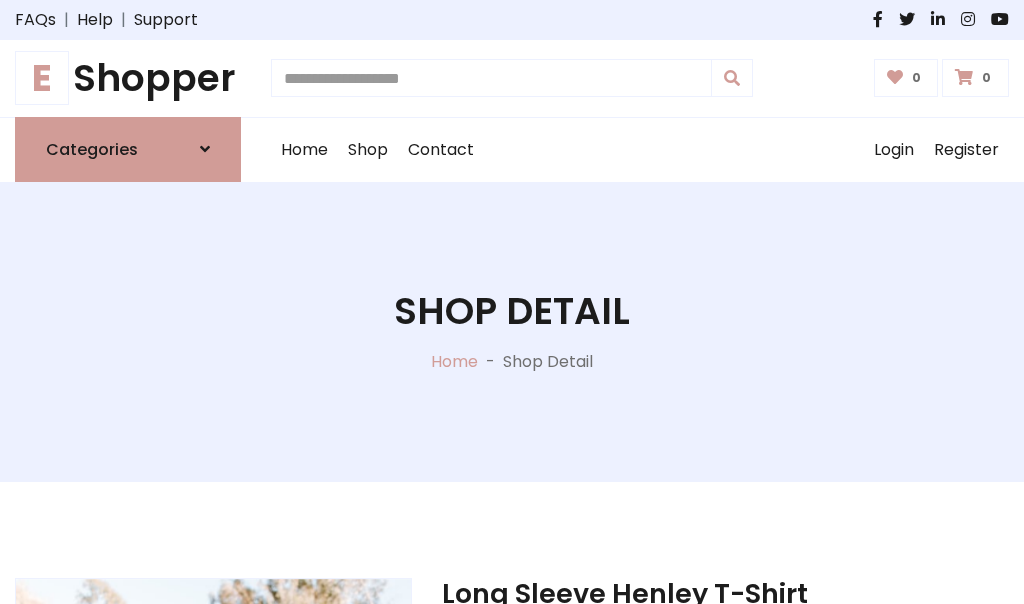 scroll, scrollTop: 0, scrollLeft: 0, axis: both 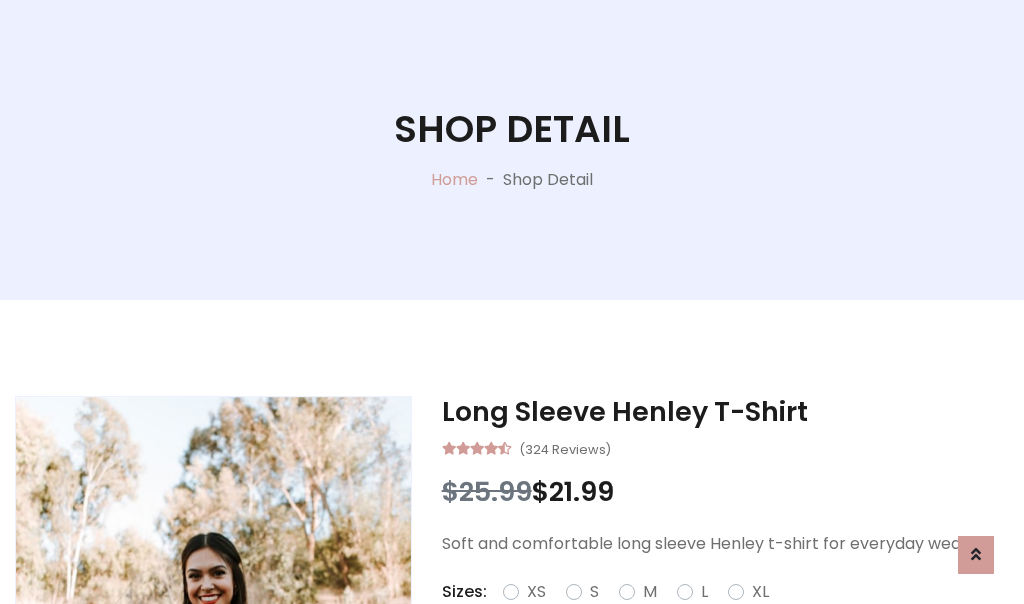click on "Red" at bounding box center (732, 616) 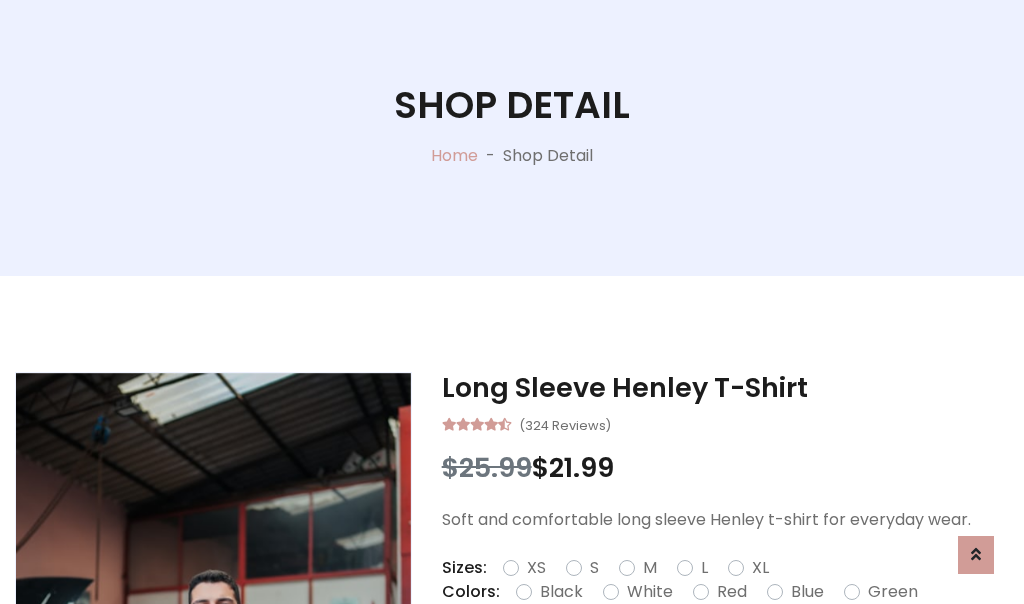 click on "Add To Cart" at bounding box center (663, 655) 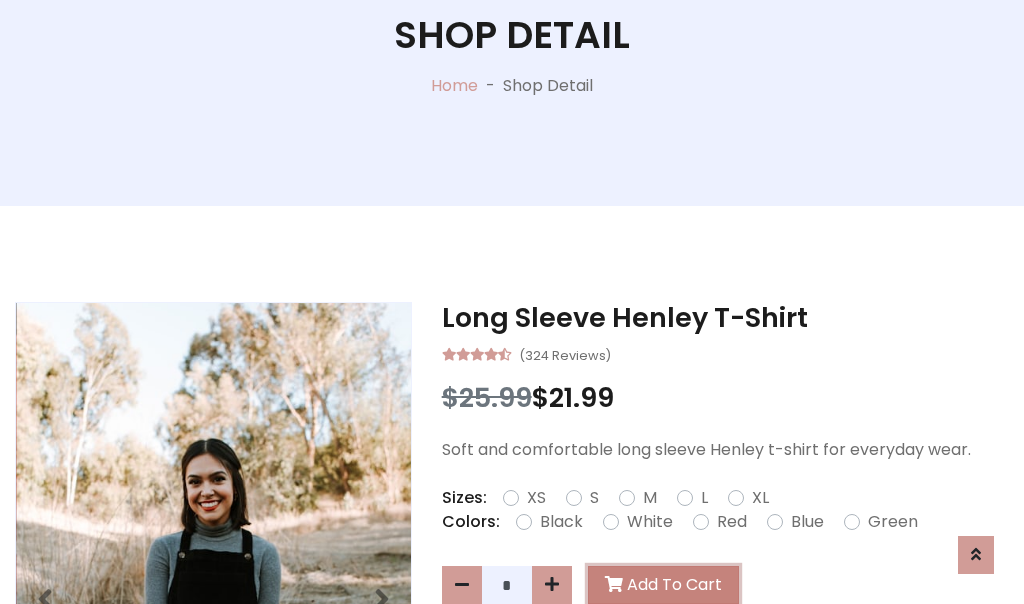 scroll, scrollTop: 0, scrollLeft: 0, axis: both 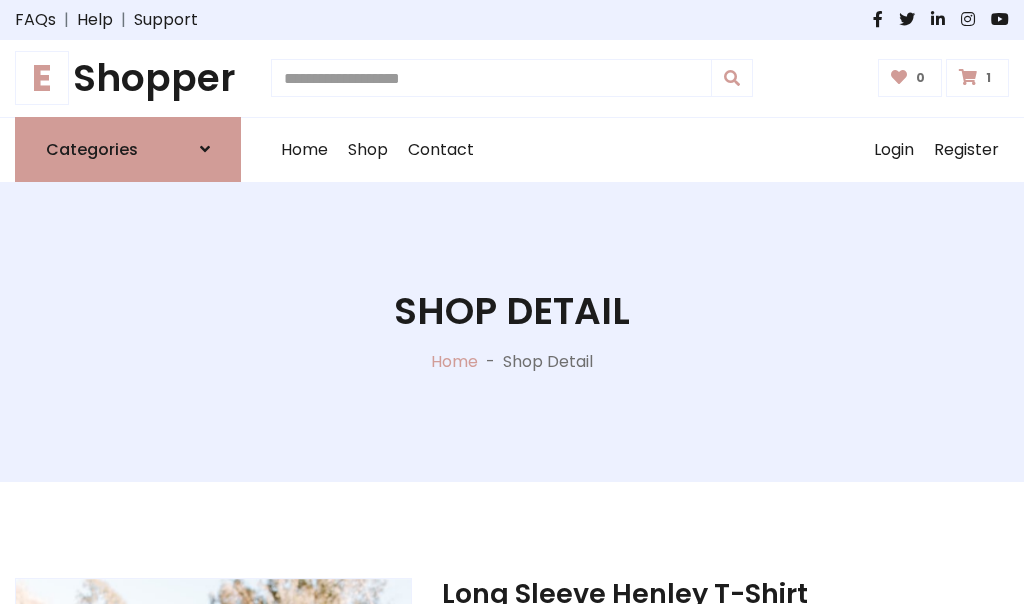 click at bounding box center [968, 77] 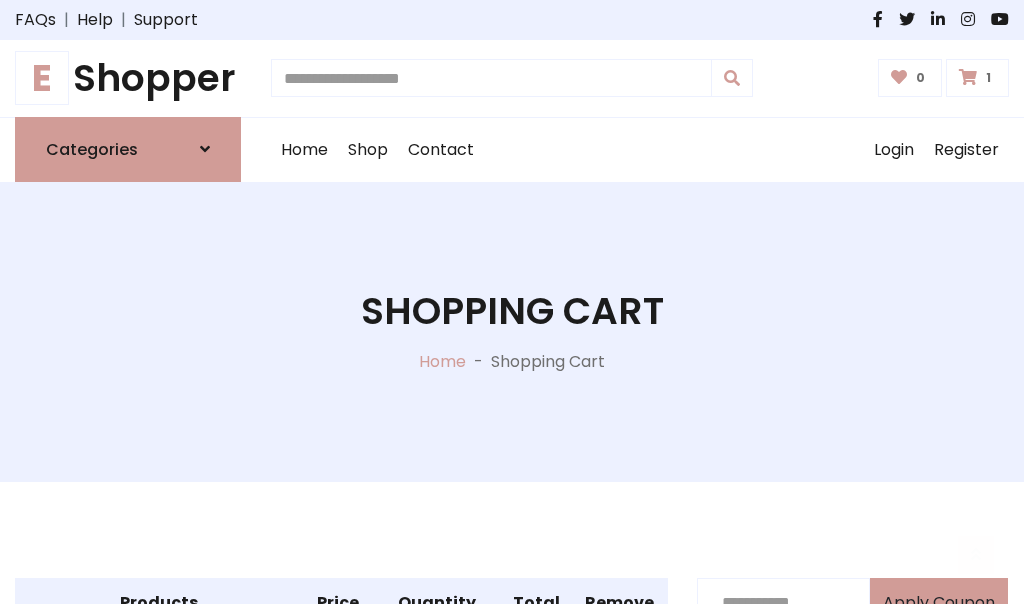 scroll, scrollTop: 474, scrollLeft: 0, axis: vertical 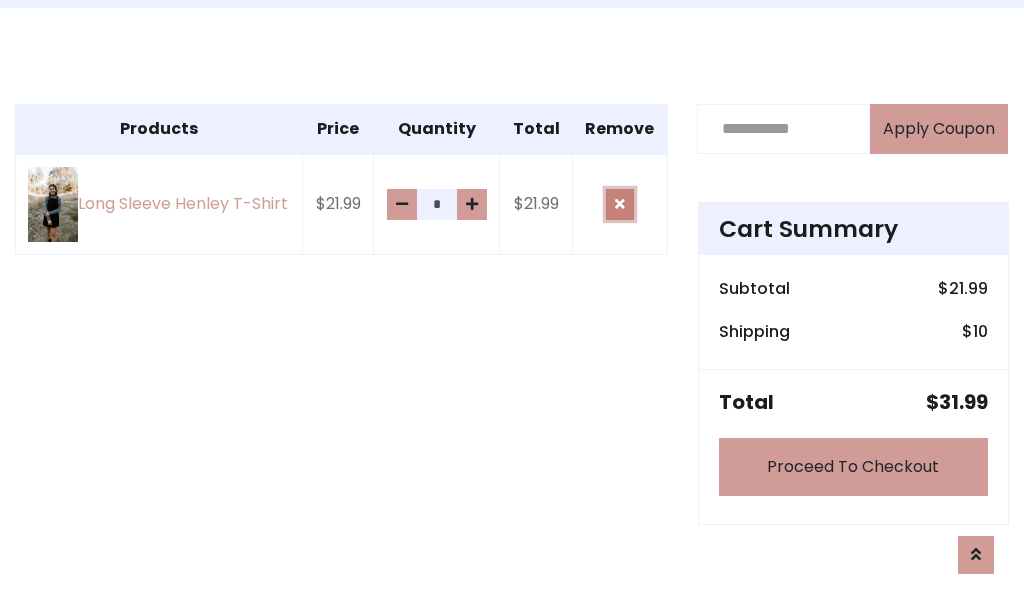 click at bounding box center (620, 204) 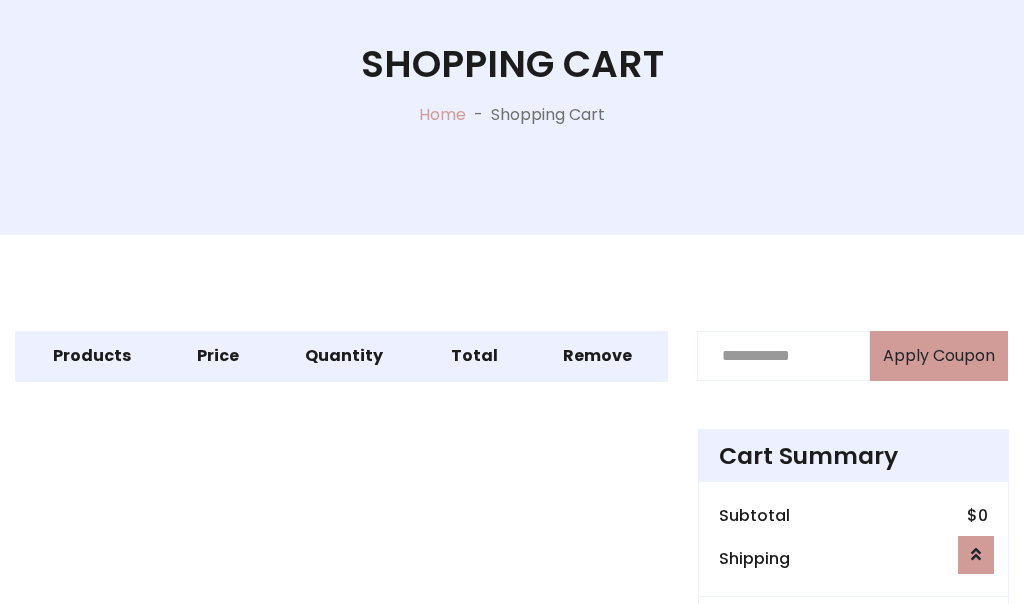 scroll, scrollTop: 366, scrollLeft: 0, axis: vertical 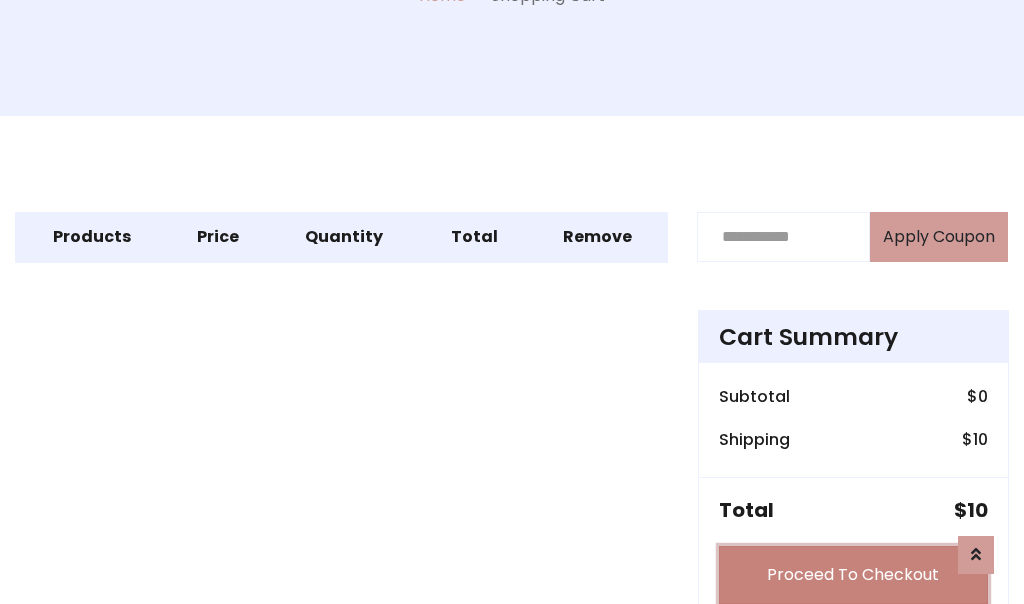 click on "Proceed To Checkout" at bounding box center [853, 575] 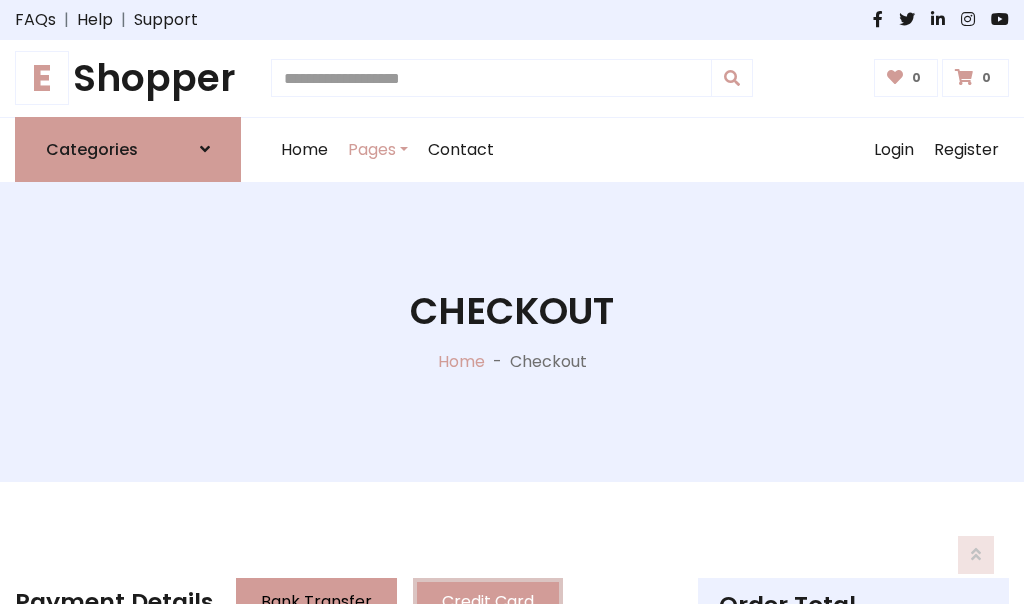 scroll, scrollTop: 137, scrollLeft: 0, axis: vertical 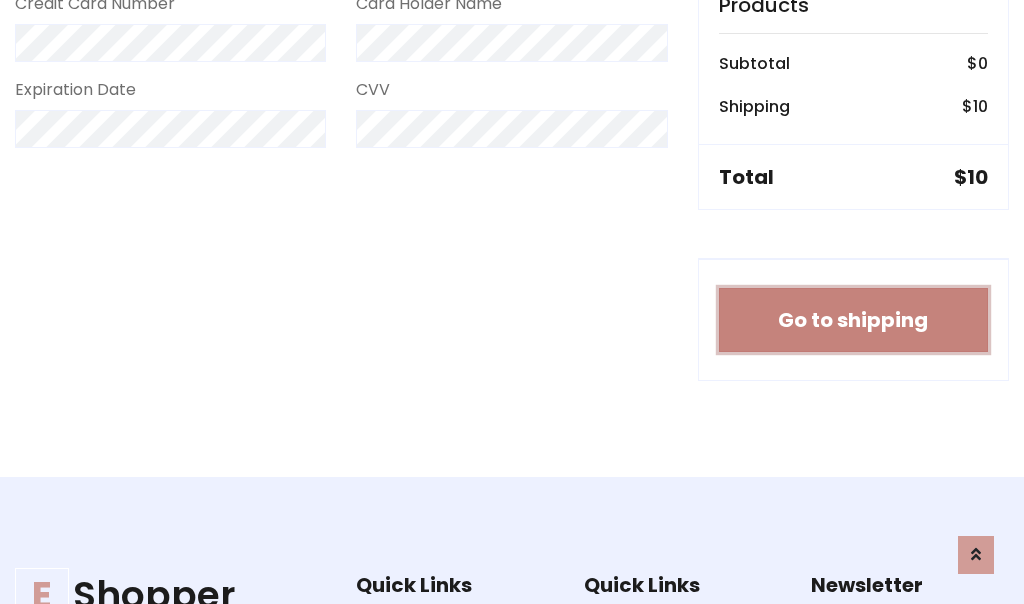 click on "Go to shipping" at bounding box center (853, 320) 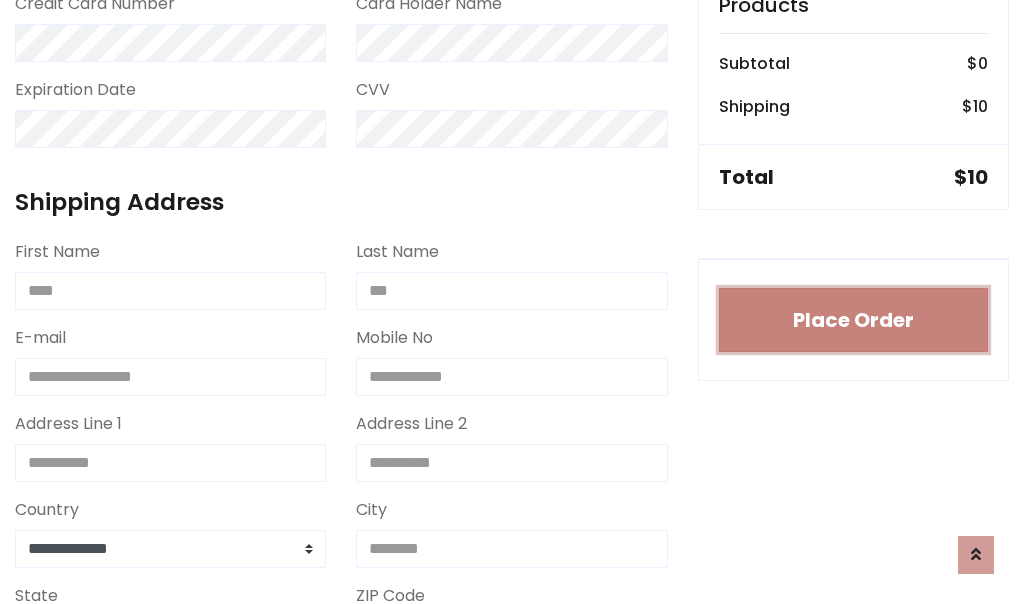 type 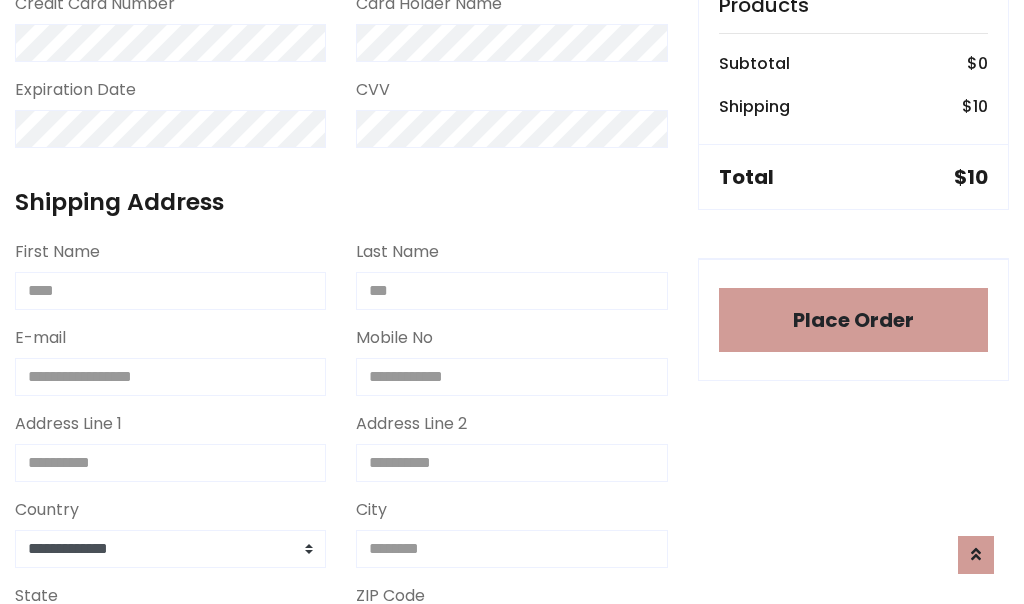 scroll, scrollTop: 1216, scrollLeft: 0, axis: vertical 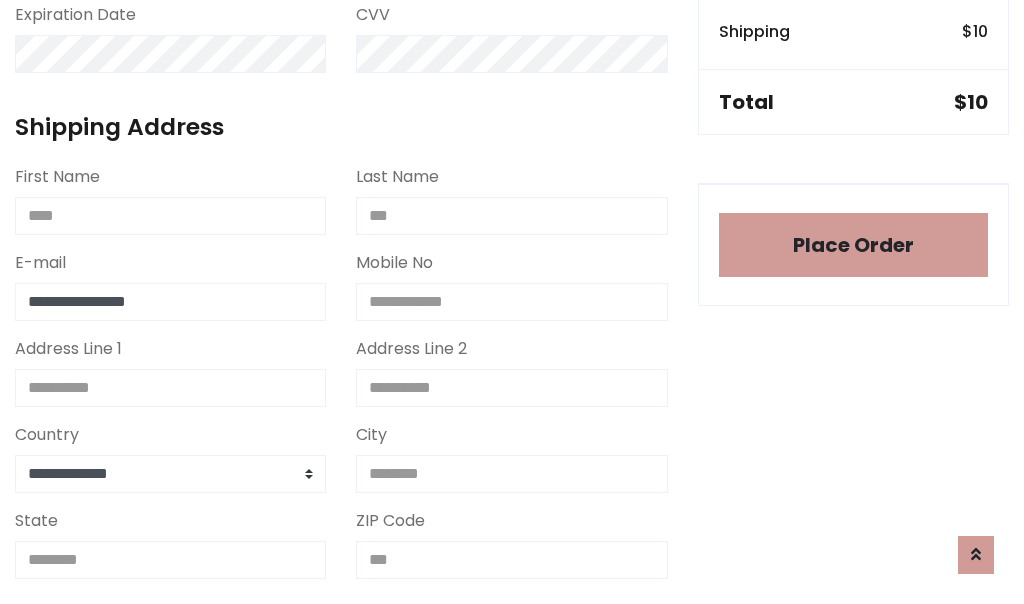 type on "**********" 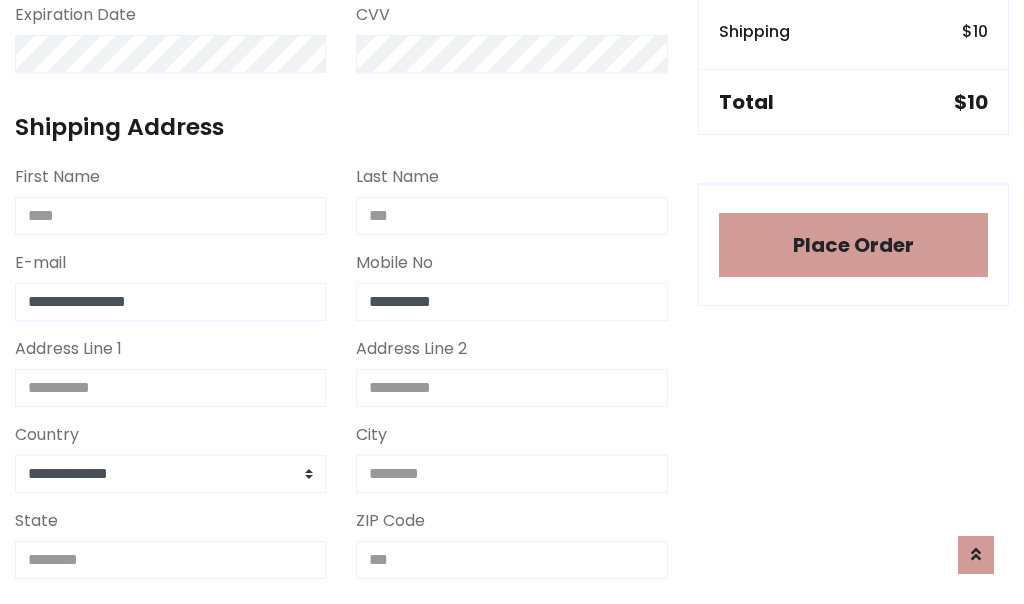 type on "**********" 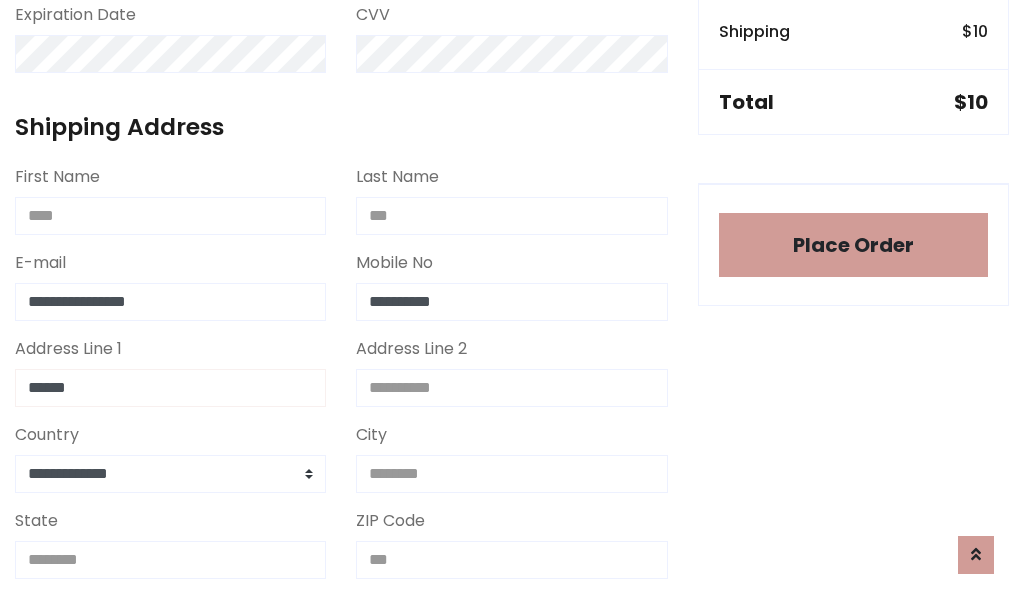 type on "******" 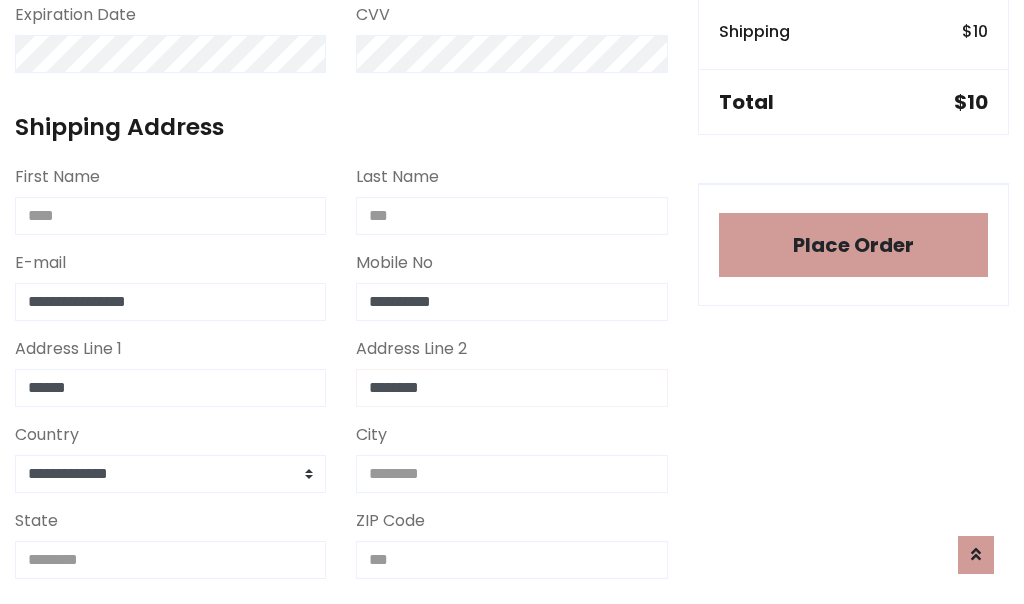 type on "********" 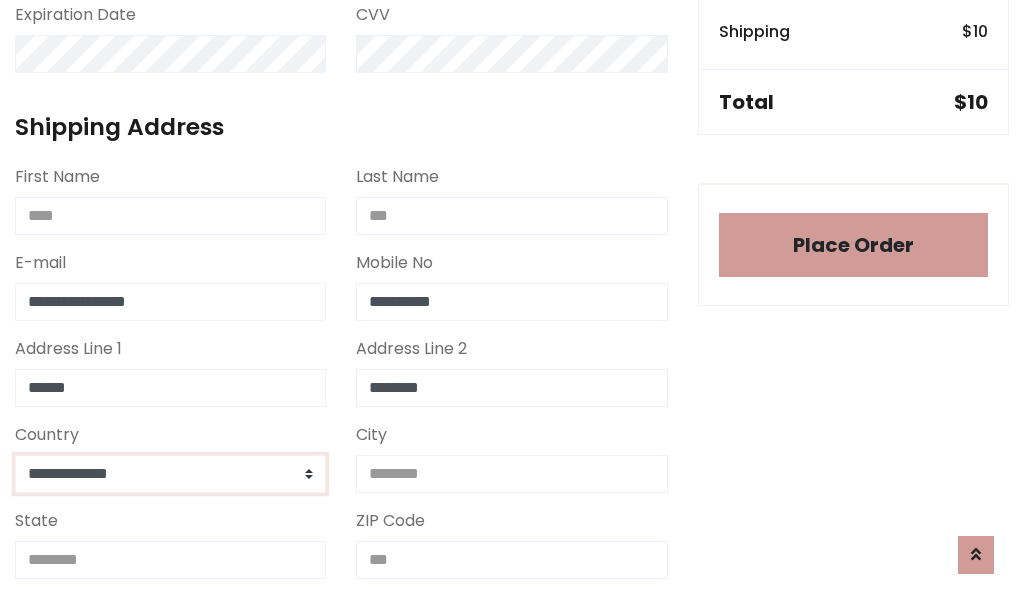 select on "*******" 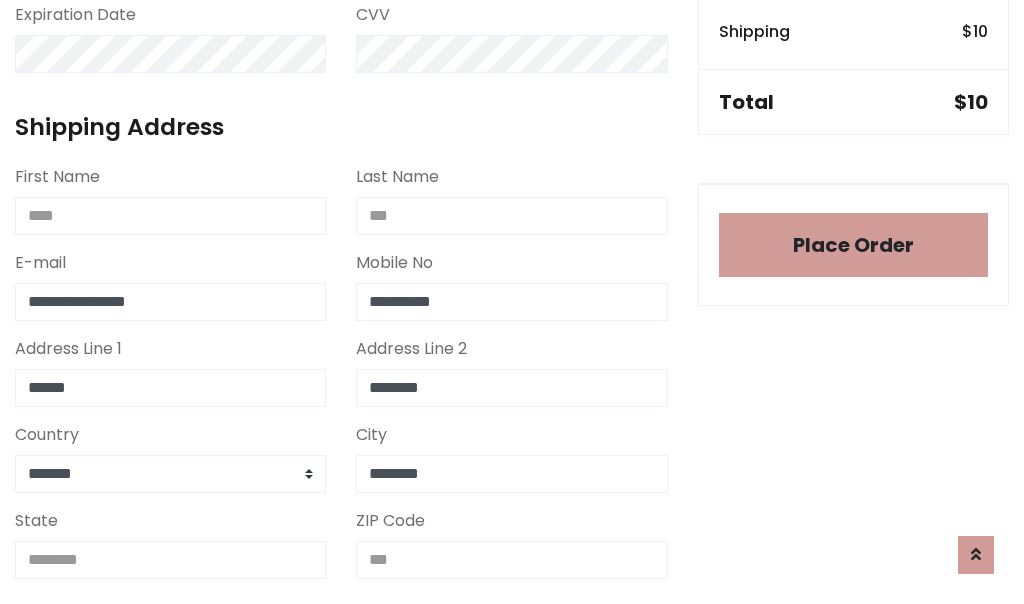 type on "********" 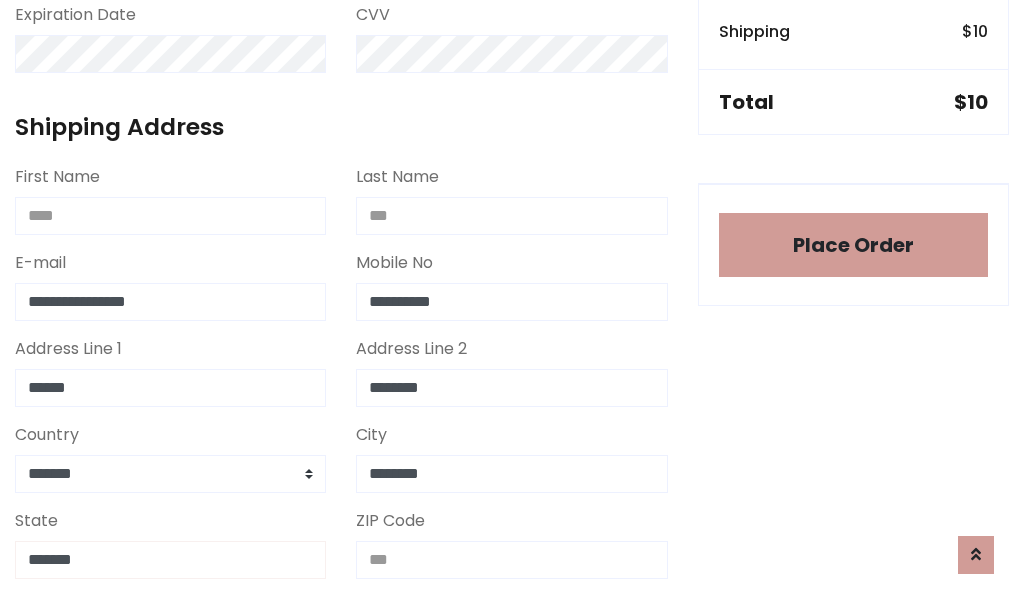 type on "*******" 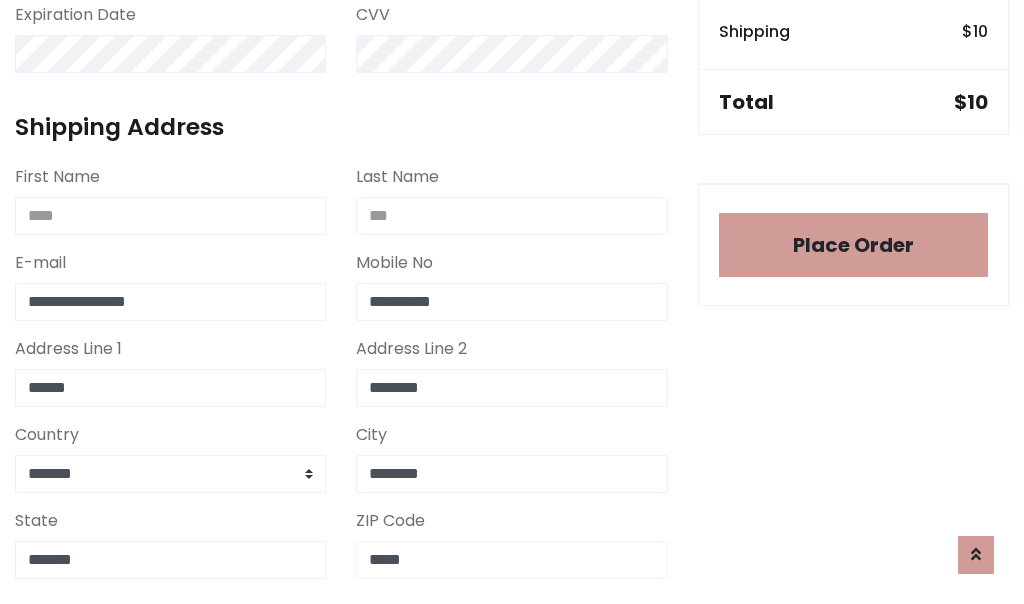 scroll, scrollTop: 403, scrollLeft: 0, axis: vertical 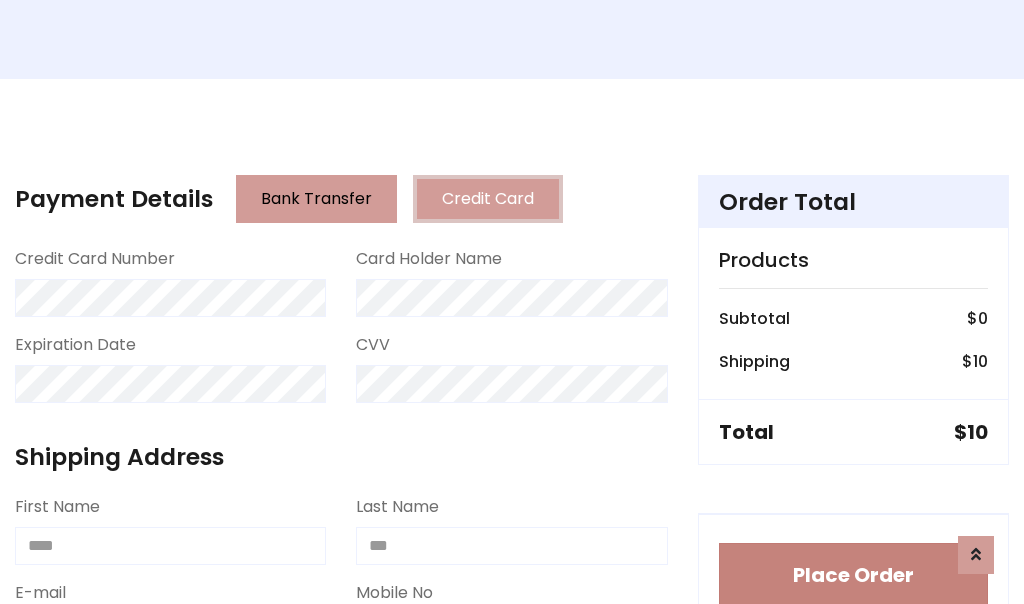 type on "*****" 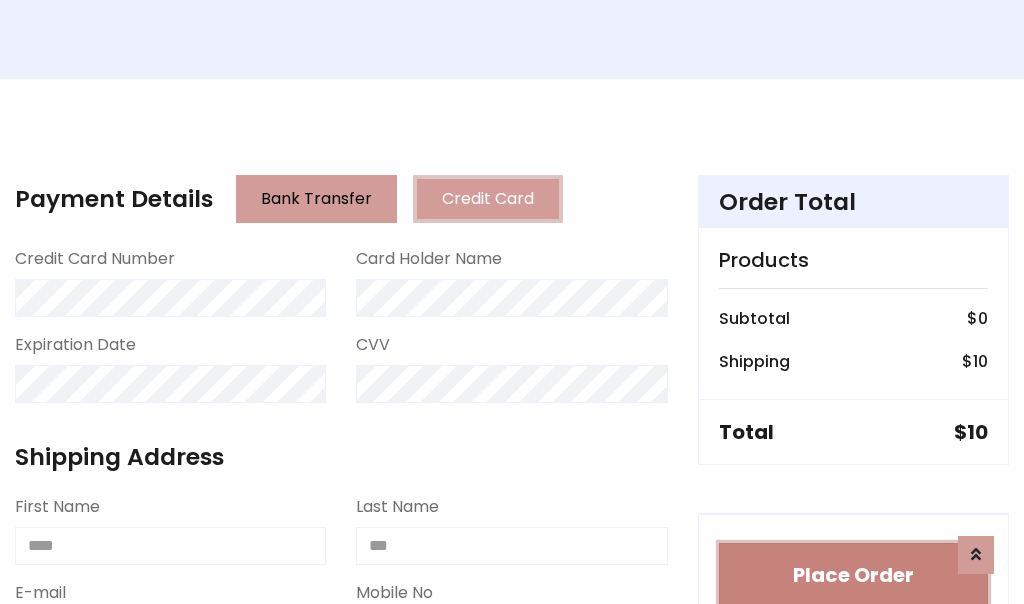 click on "Place Order" at bounding box center [853, 575] 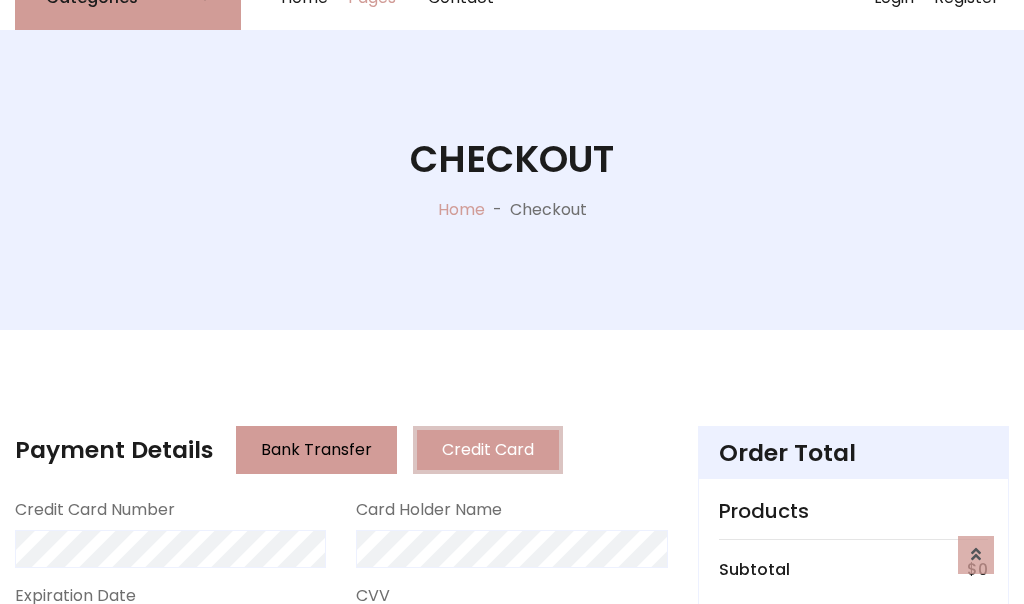 scroll, scrollTop: 0, scrollLeft: 0, axis: both 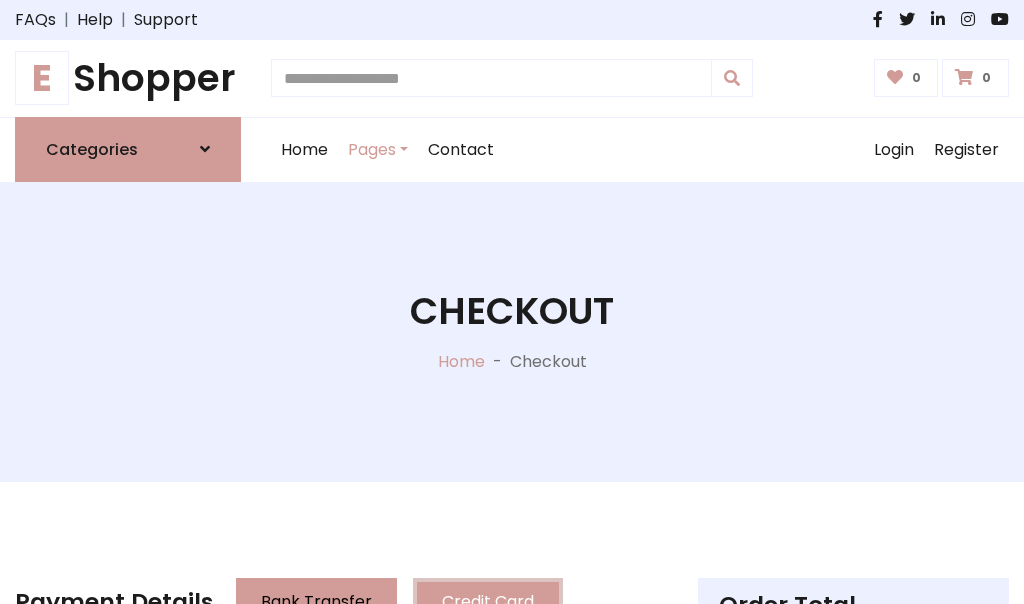 click on "E Shopper" at bounding box center (128, 78) 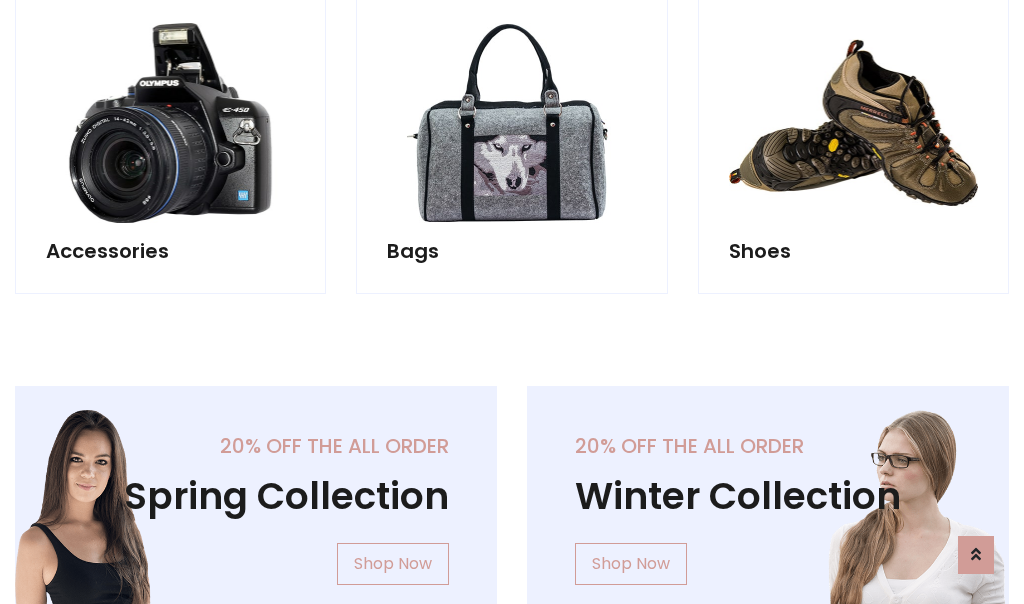 scroll, scrollTop: 770, scrollLeft: 0, axis: vertical 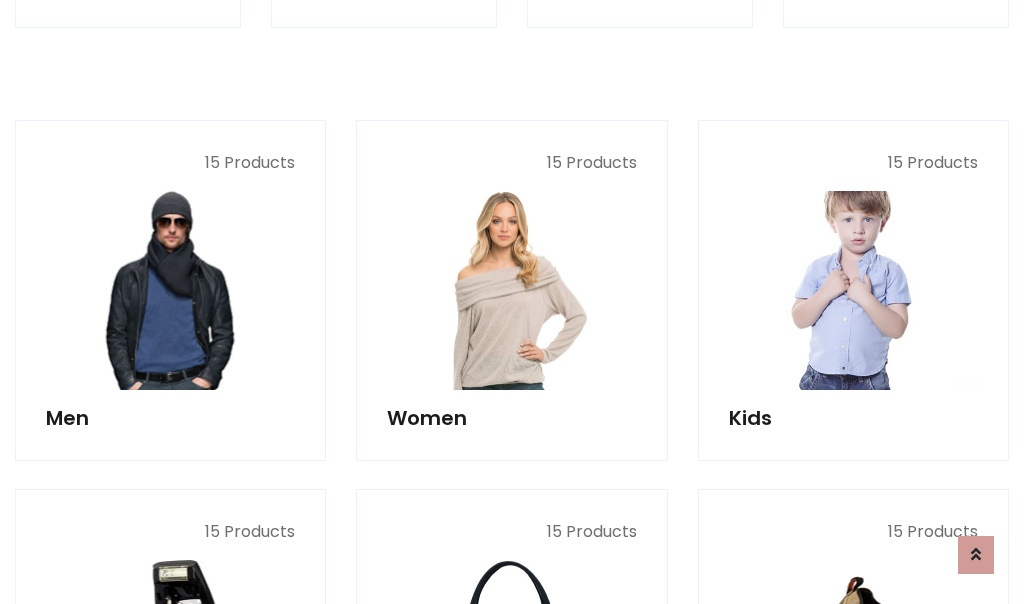 click at bounding box center [853, 290] 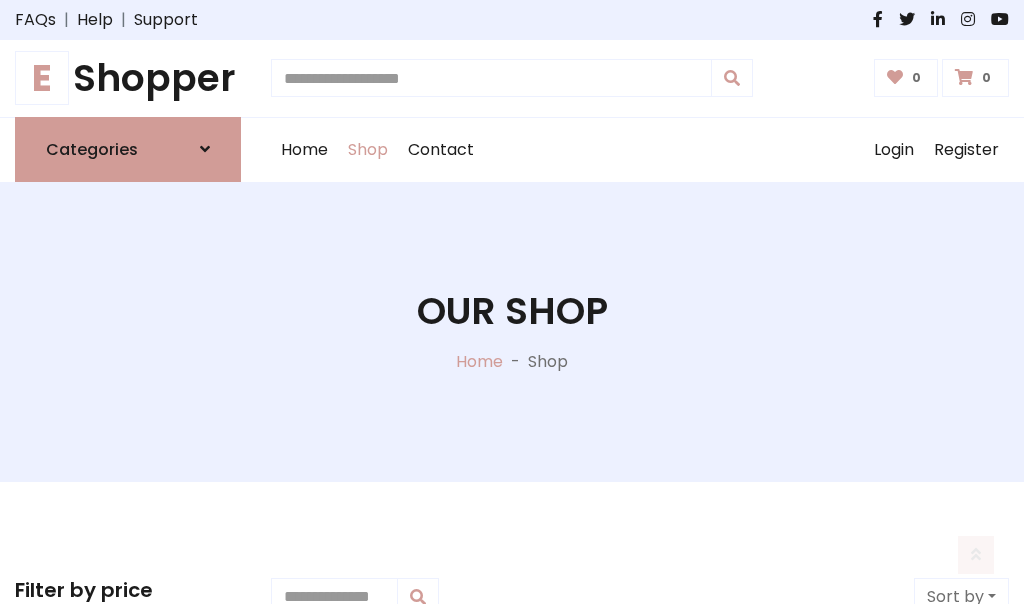 scroll, scrollTop: 549, scrollLeft: 0, axis: vertical 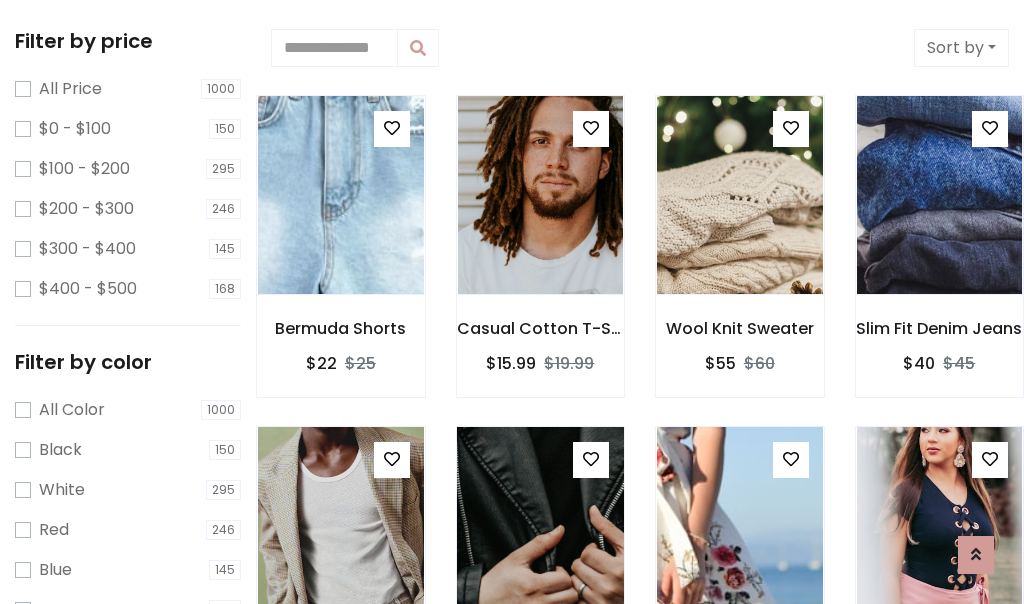 click at bounding box center (591, 459) 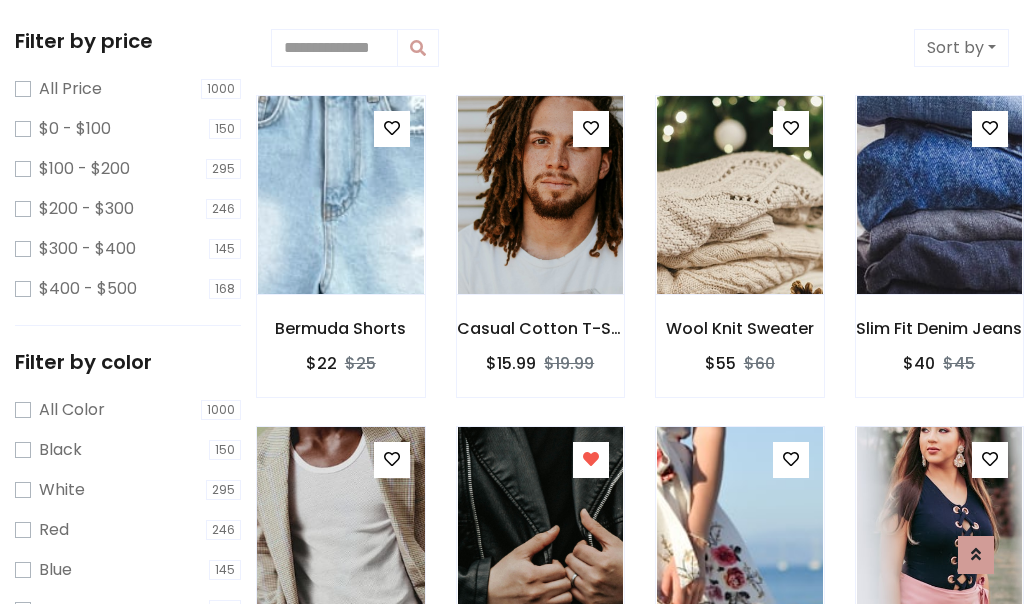click at bounding box center (340, 526) 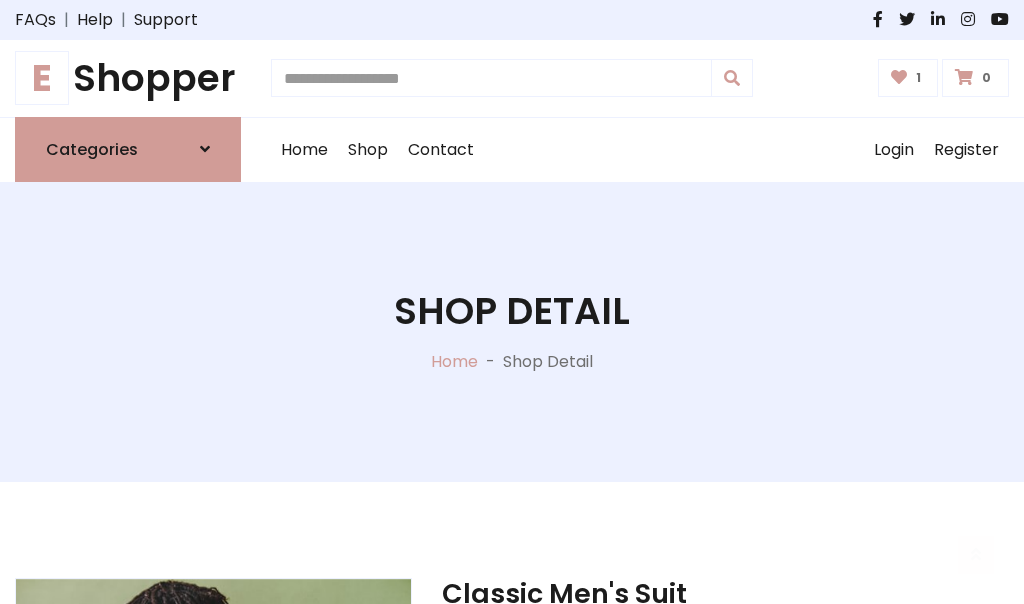scroll, scrollTop: 262, scrollLeft: 0, axis: vertical 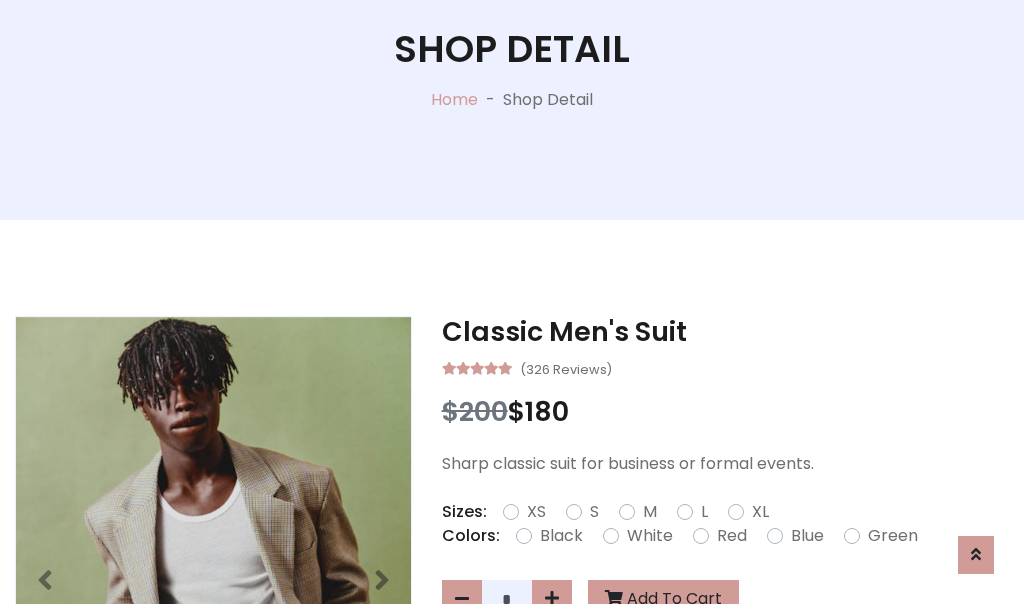 click on "XL" at bounding box center [760, 512] 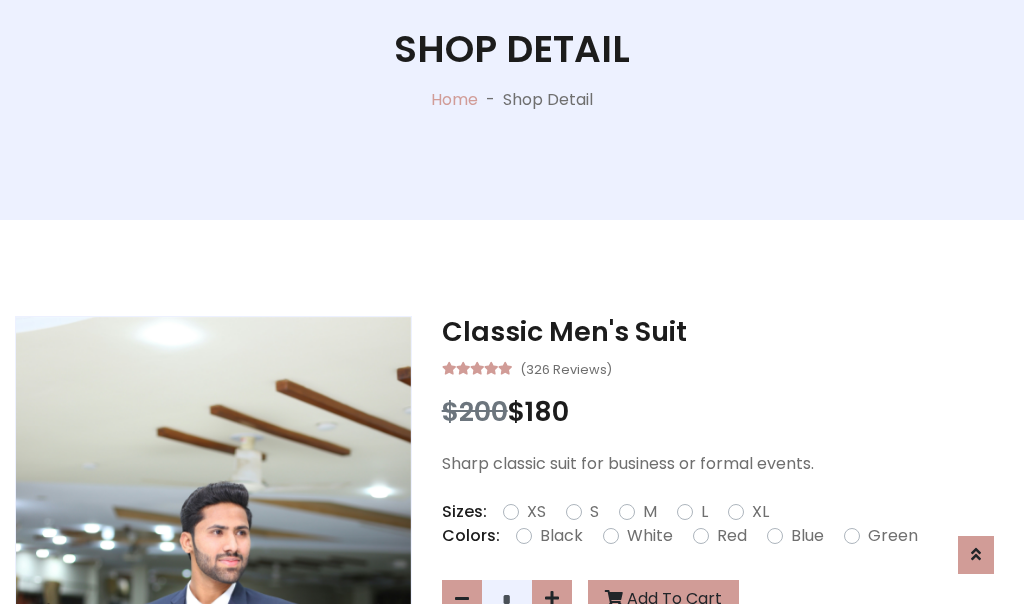 click on "Black" at bounding box center (561, 536) 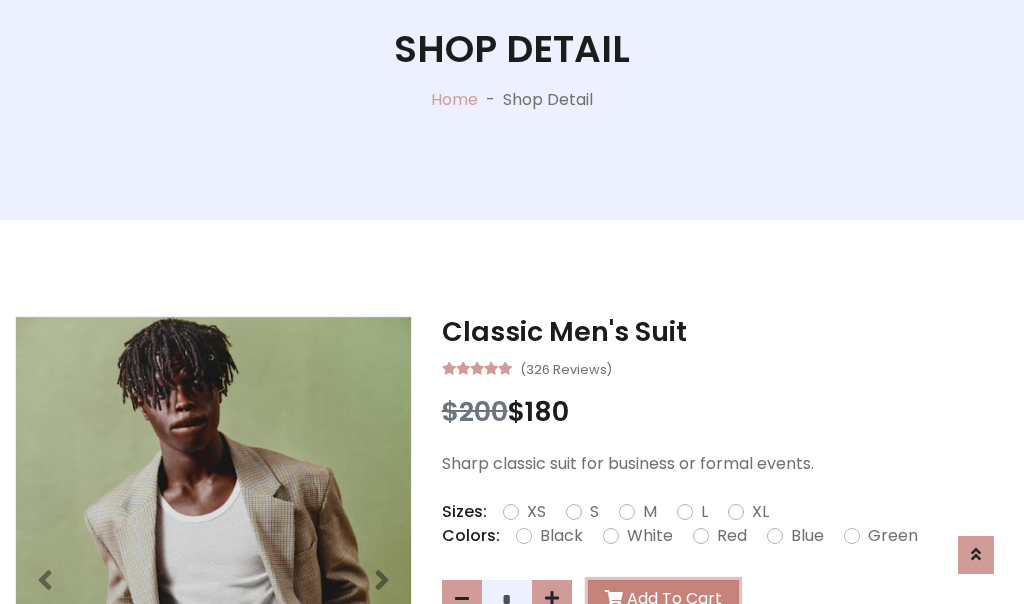 click on "Add To Cart" at bounding box center (663, 599) 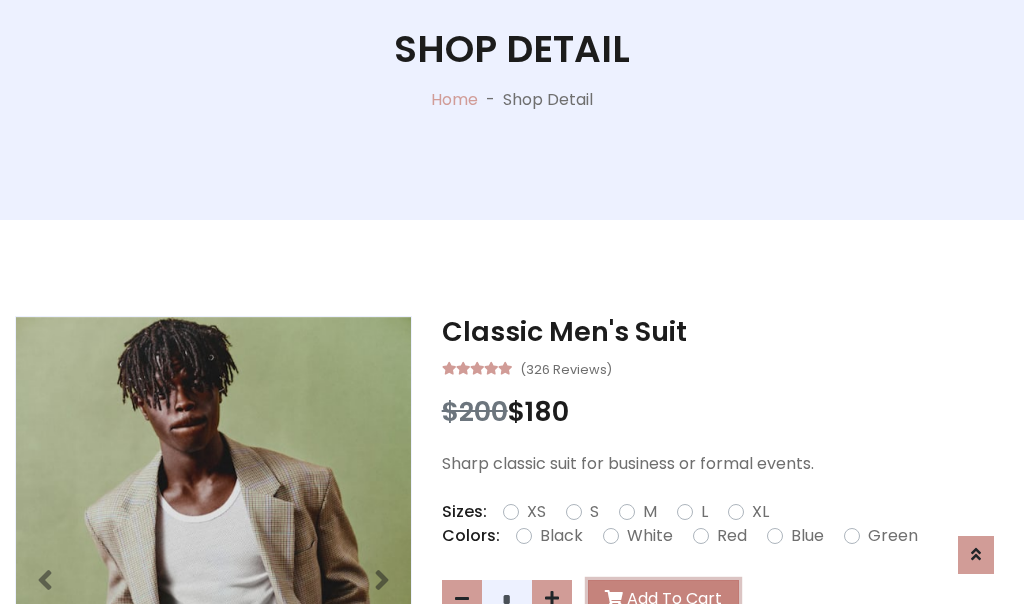 scroll, scrollTop: 0, scrollLeft: 0, axis: both 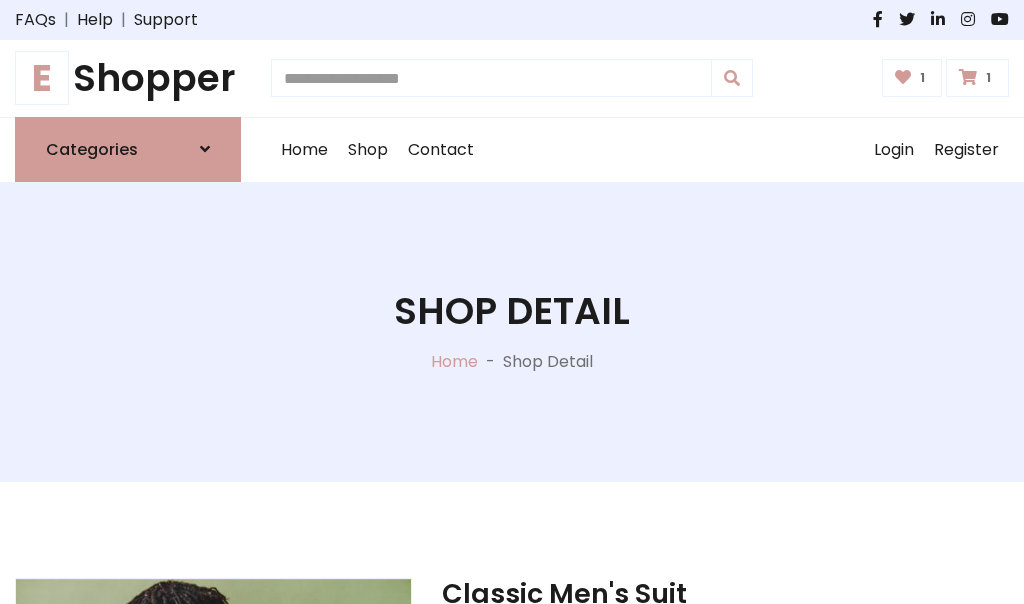 click at bounding box center (968, 77) 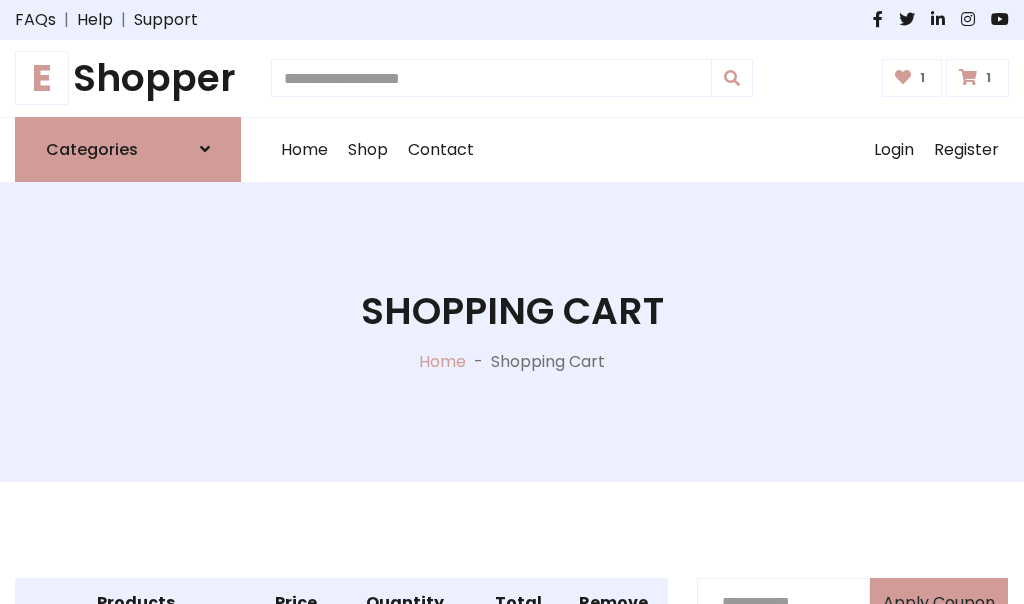 scroll, scrollTop: 570, scrollLeft: 0, axis: vertical 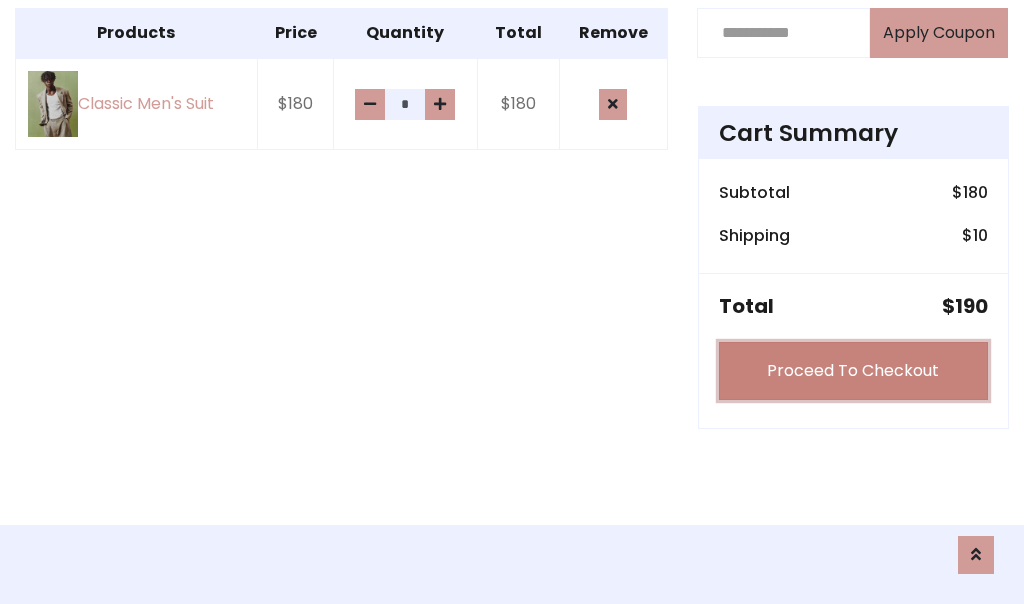 click on "Proceed To Checkout" at bounding box center (853, 371) 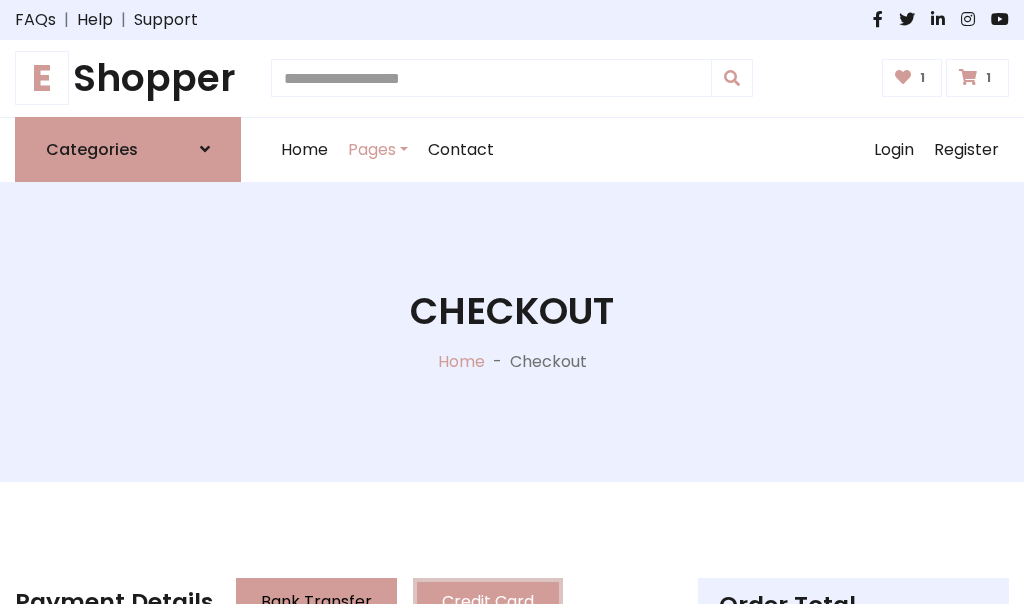 scroll, scrollTop: 201, scrollLeft: 0, axis: vertical 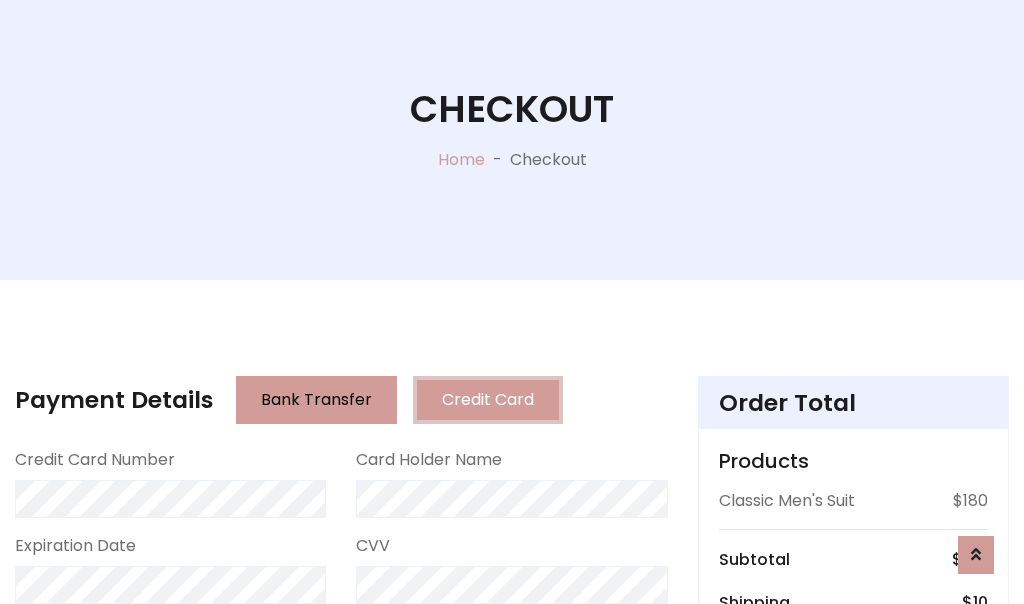 click on "Go to shipping" at bounding box center (853, 816) 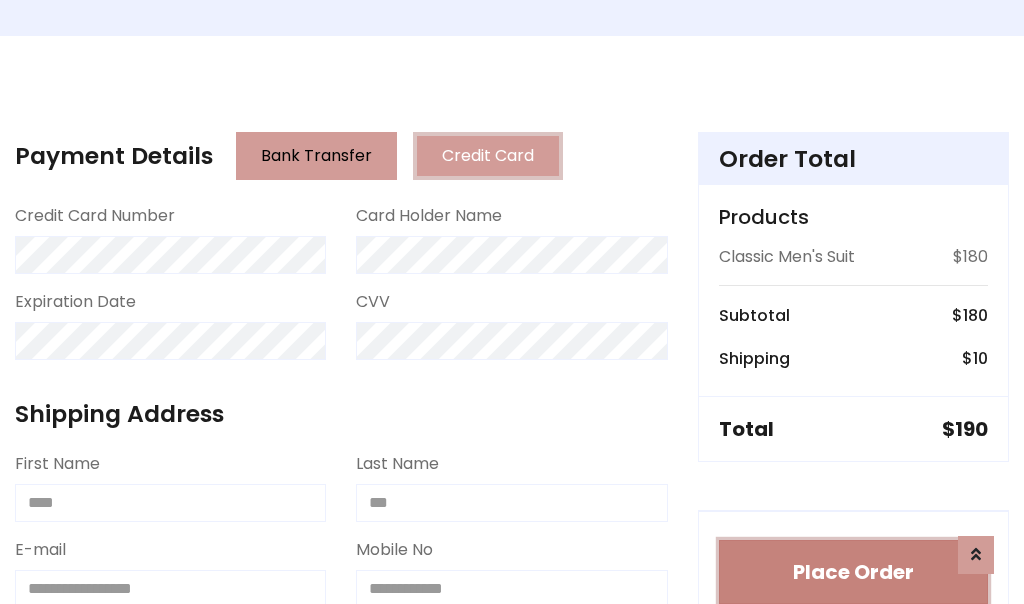 type 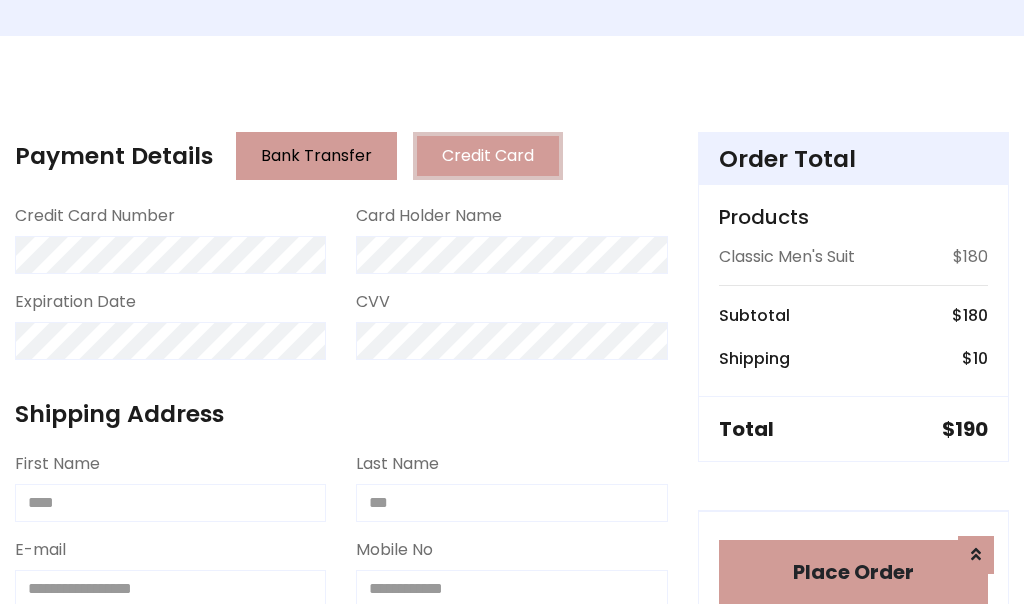 scroll, scrollTop: 1216, scrollLeft: 0, axis: vertical 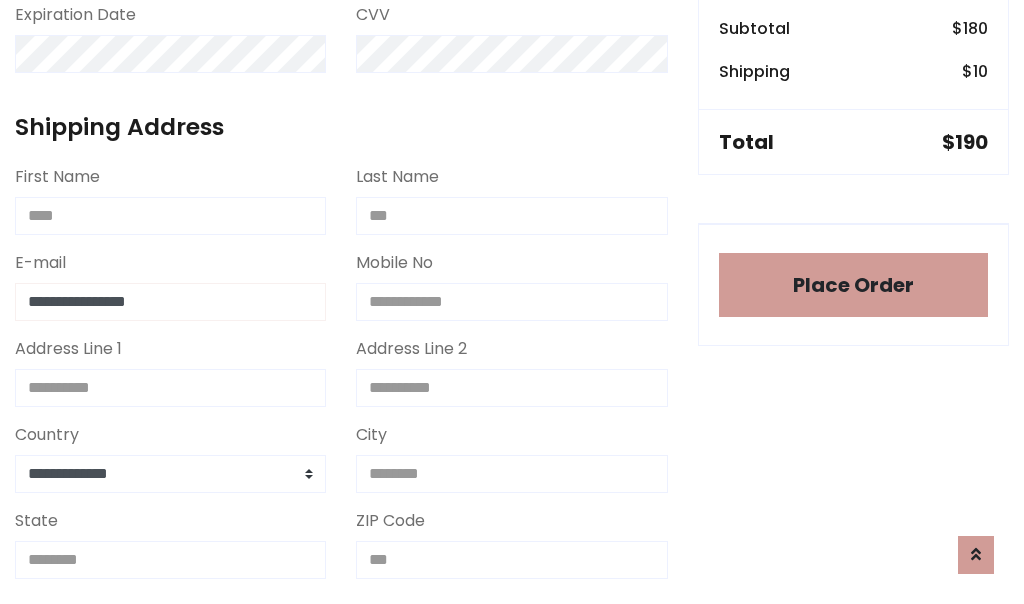 type on "**********" 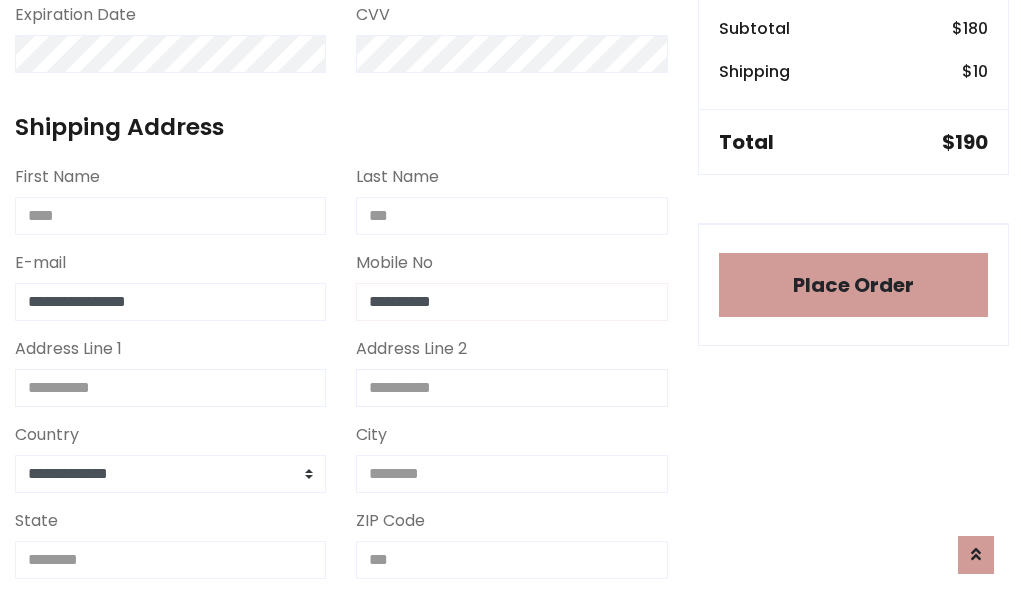 scroll, scrollTop: 573, scrollLeft: 0, axis: vertical 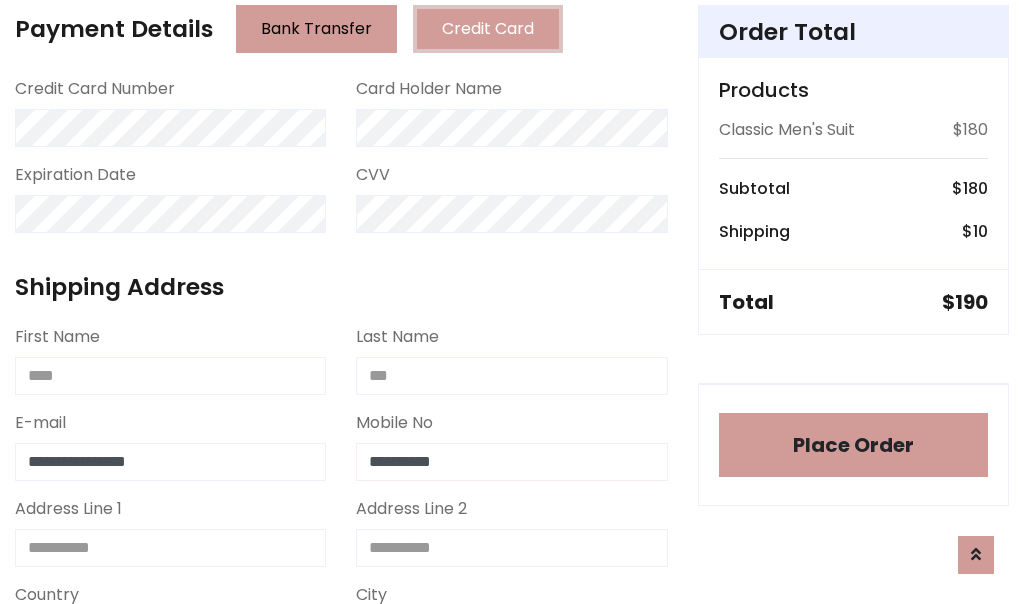 type on "**********" 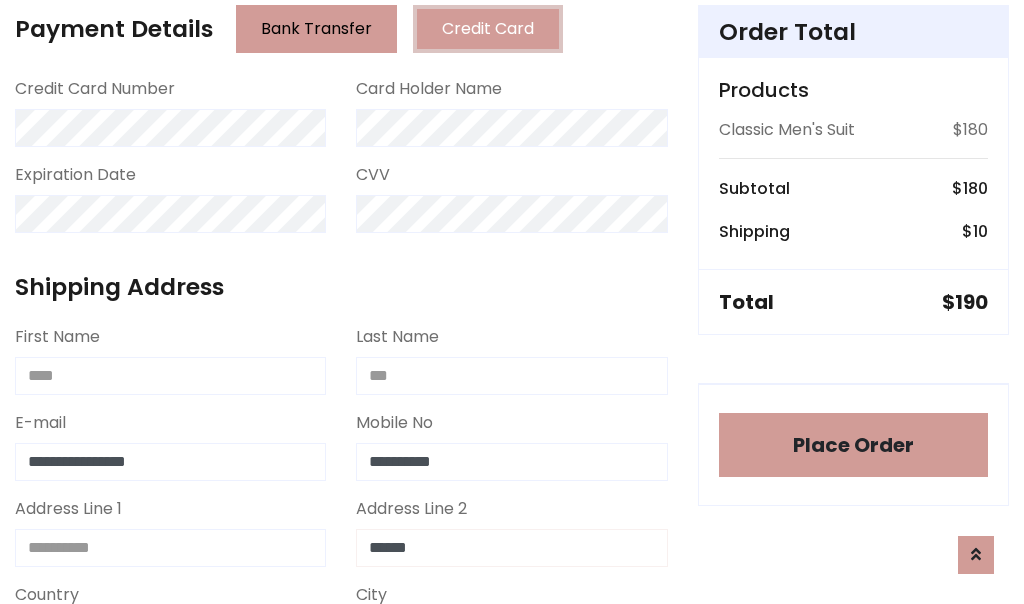 type on "******" 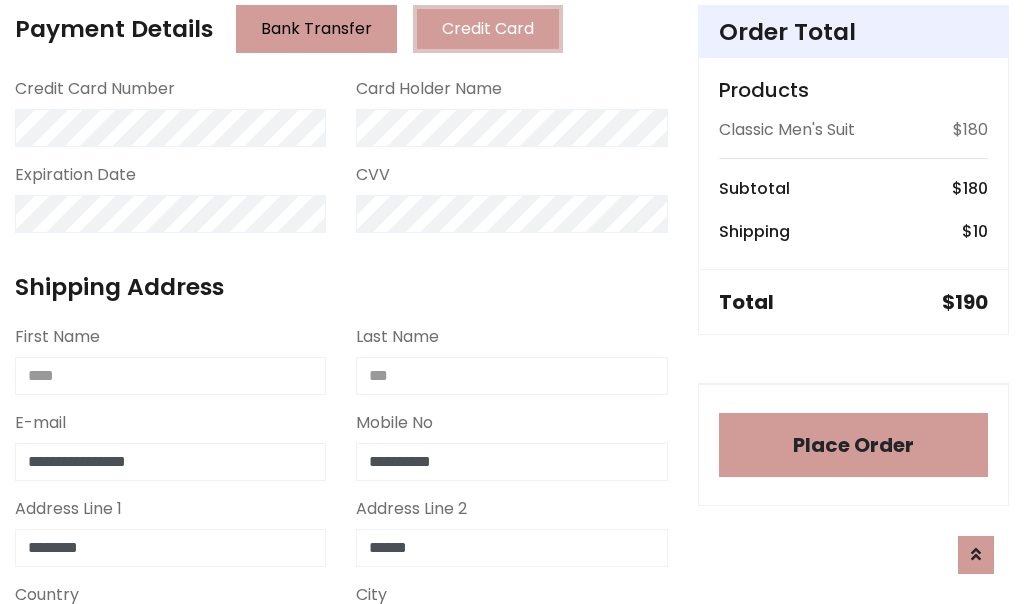 type on "********" 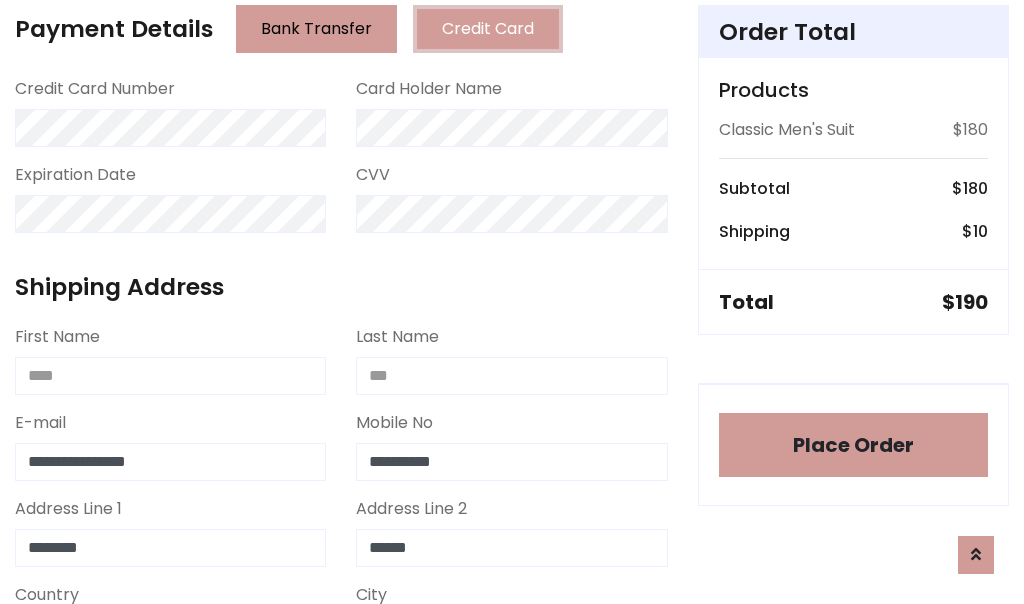 select on "*******" 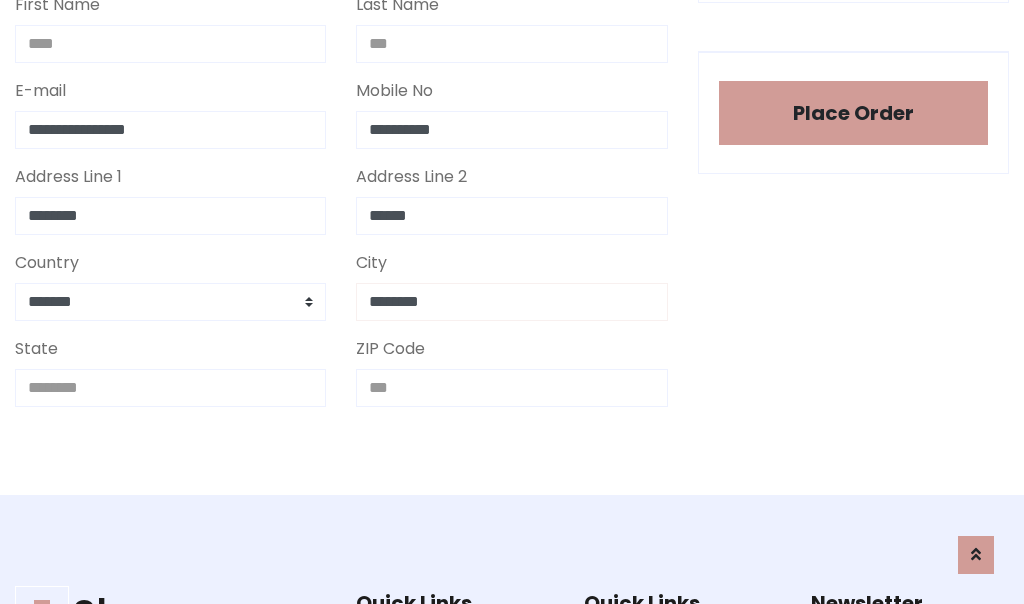 type on "********" 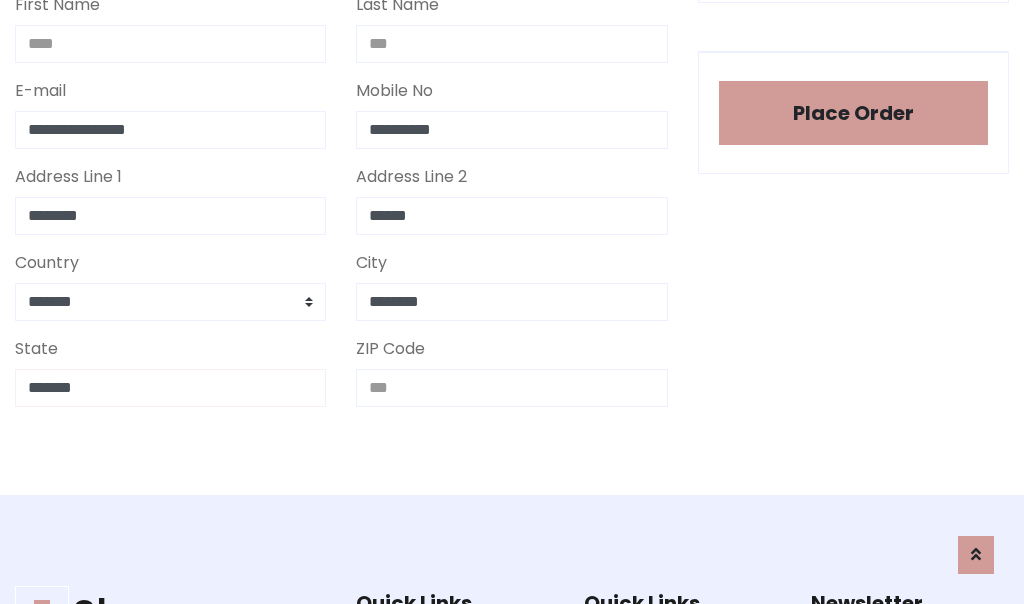 type on "*******" 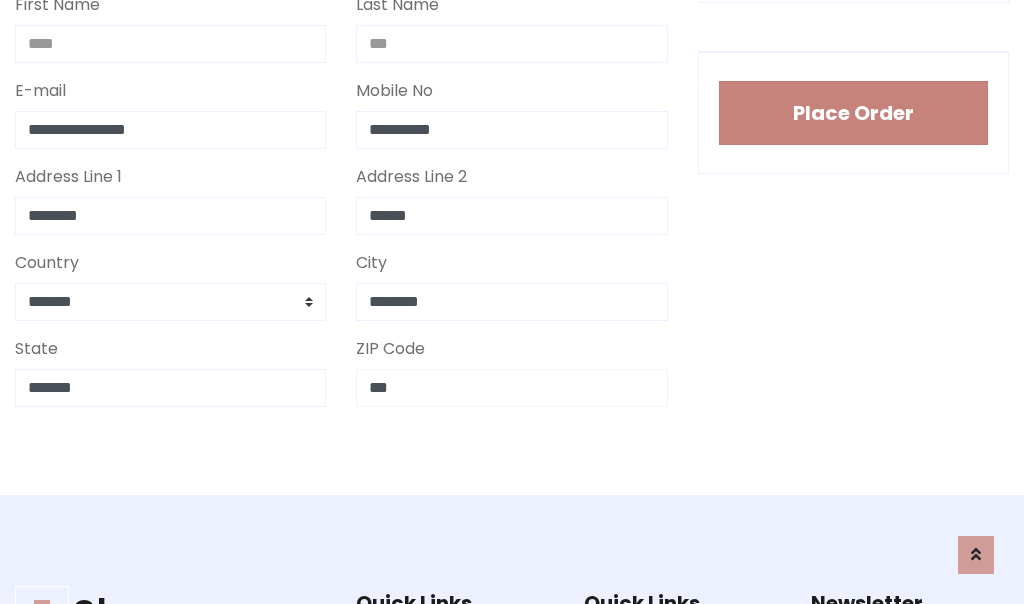 type on "***" 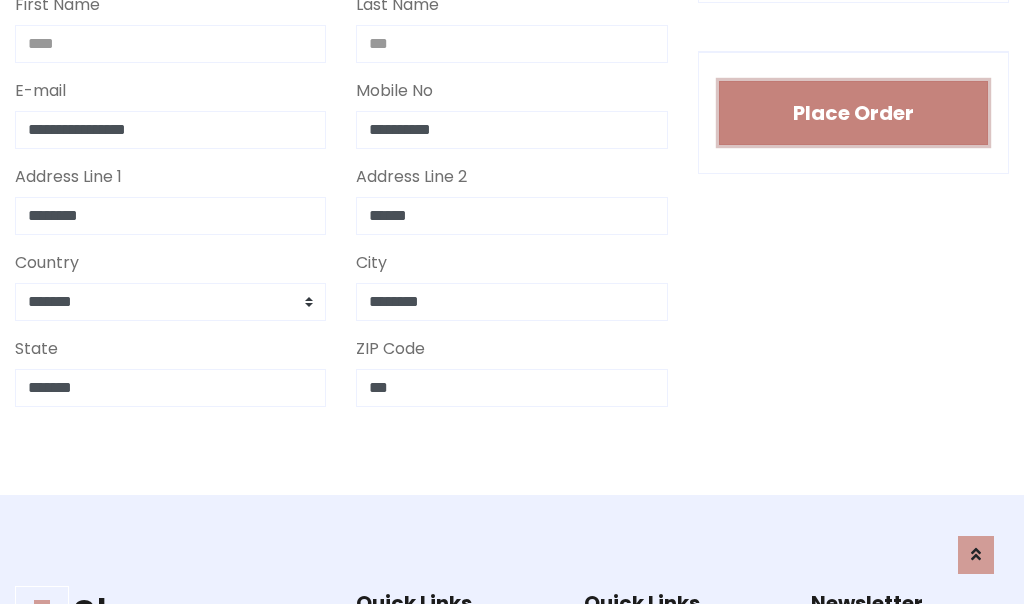 click on "Place Order" at bounding box center [853, 113] 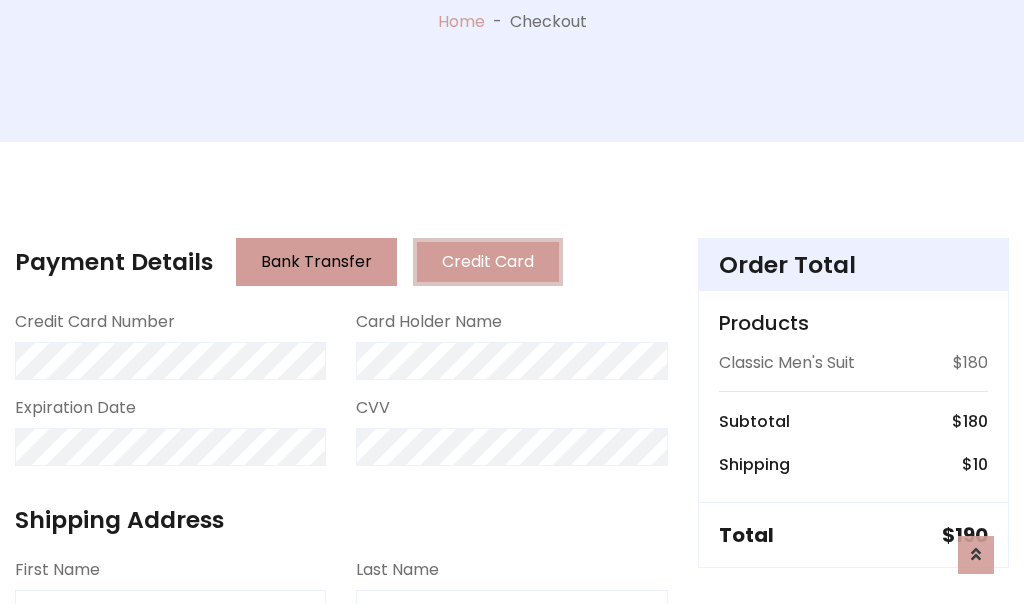scroll, scrollTop: 0, scrollLeft: 0, axis: both 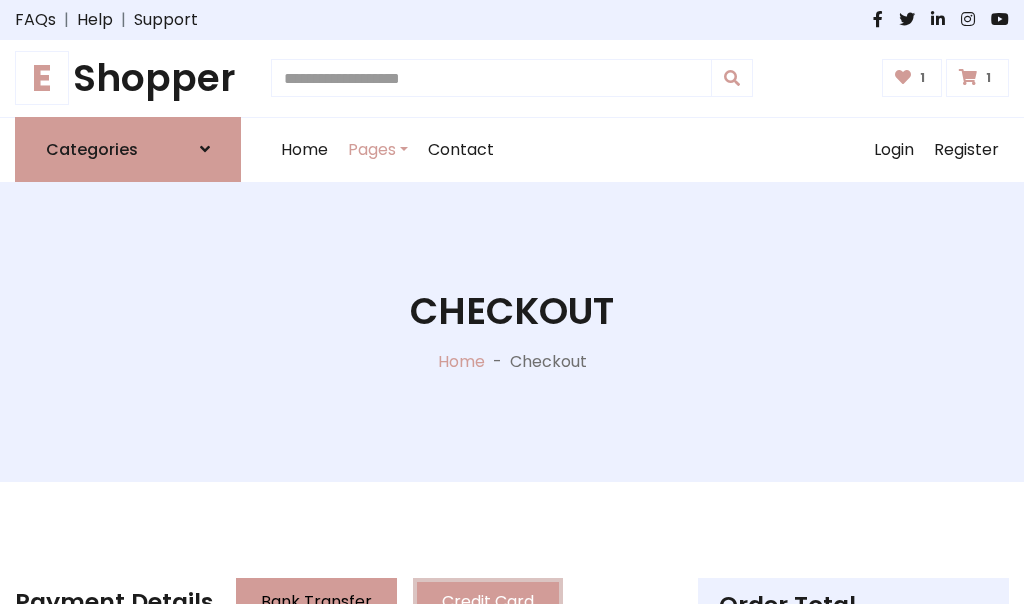 click on "E" at bounding box center [42, 78] 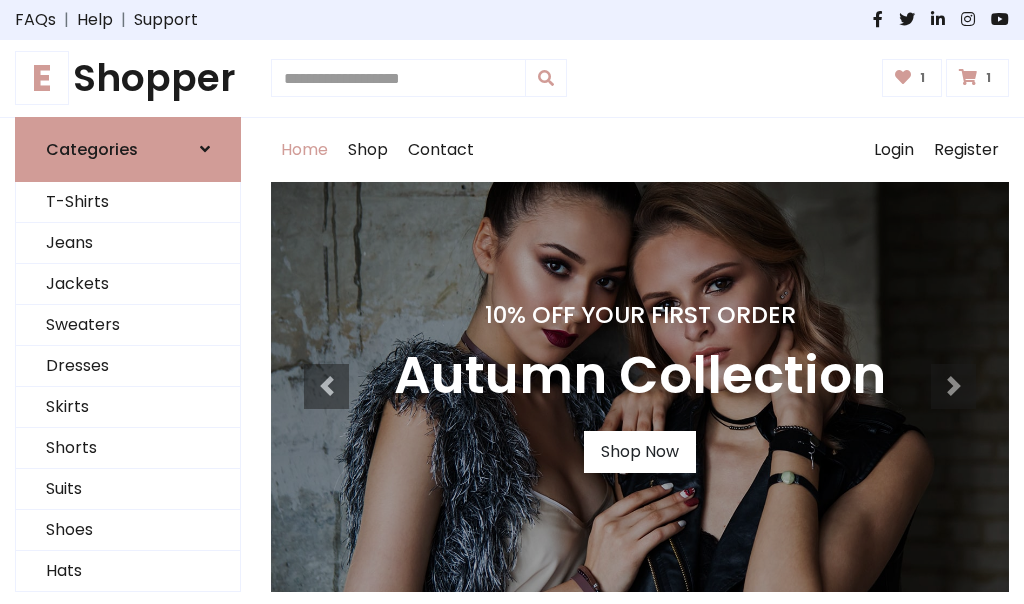scroll, scrollTop: 0, scrollLeft: 0, axis: both 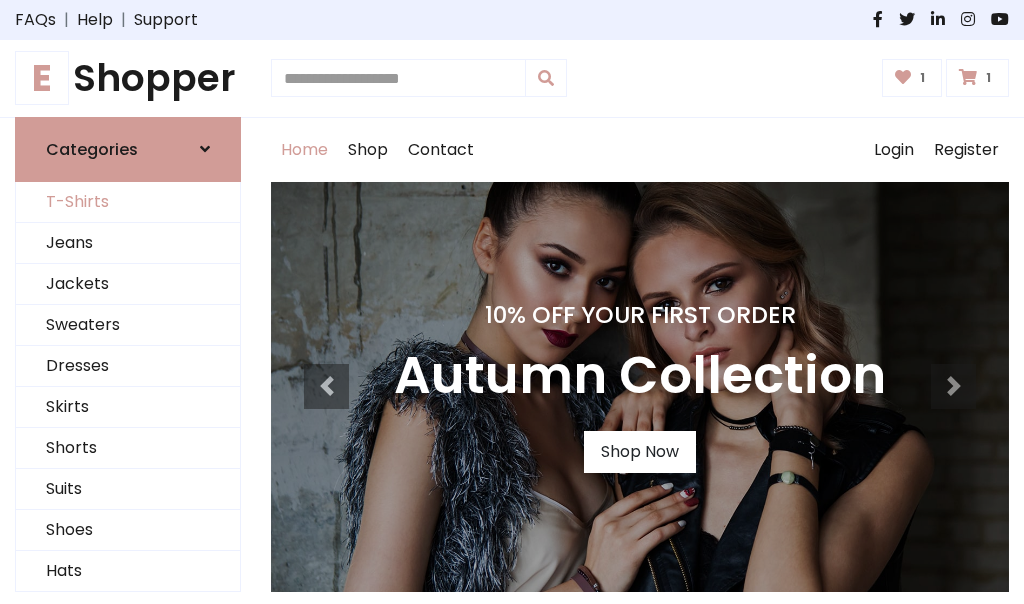 click on "T-Shirts" at bounding box center (128, 202) 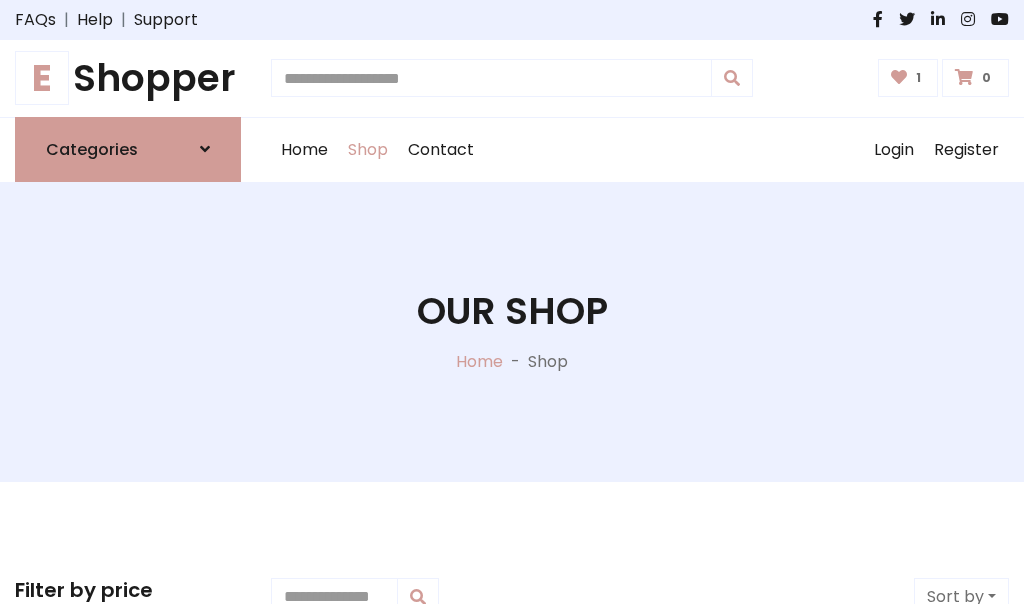 scroll, scrollTop: 0, scrollLeft: 0, axis: both 